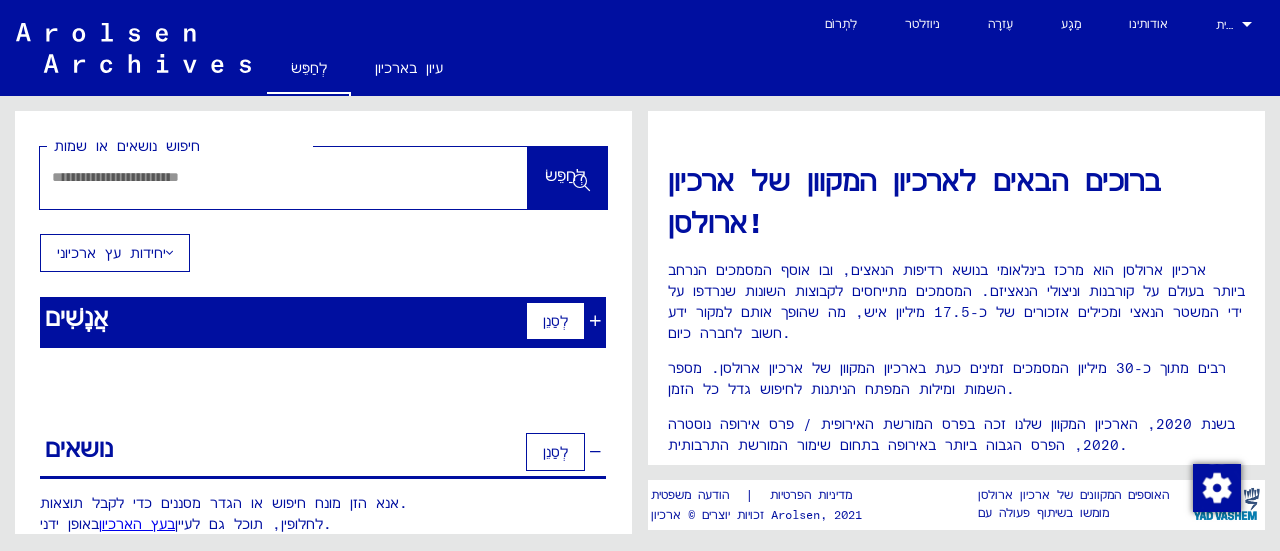 click at bounding box center [260, 177] 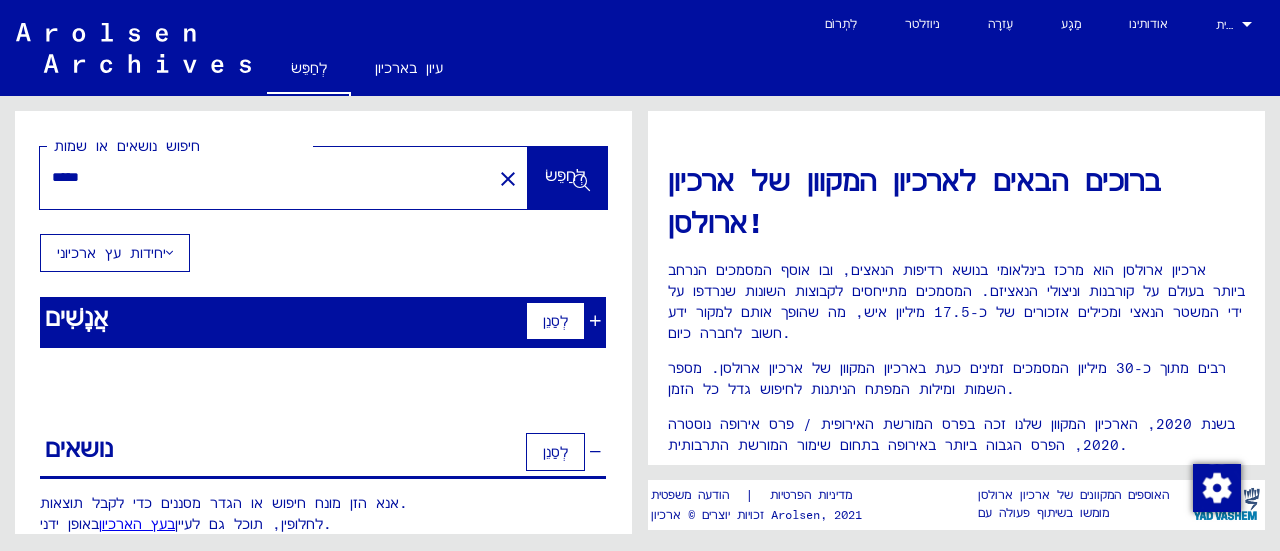type on "*****" 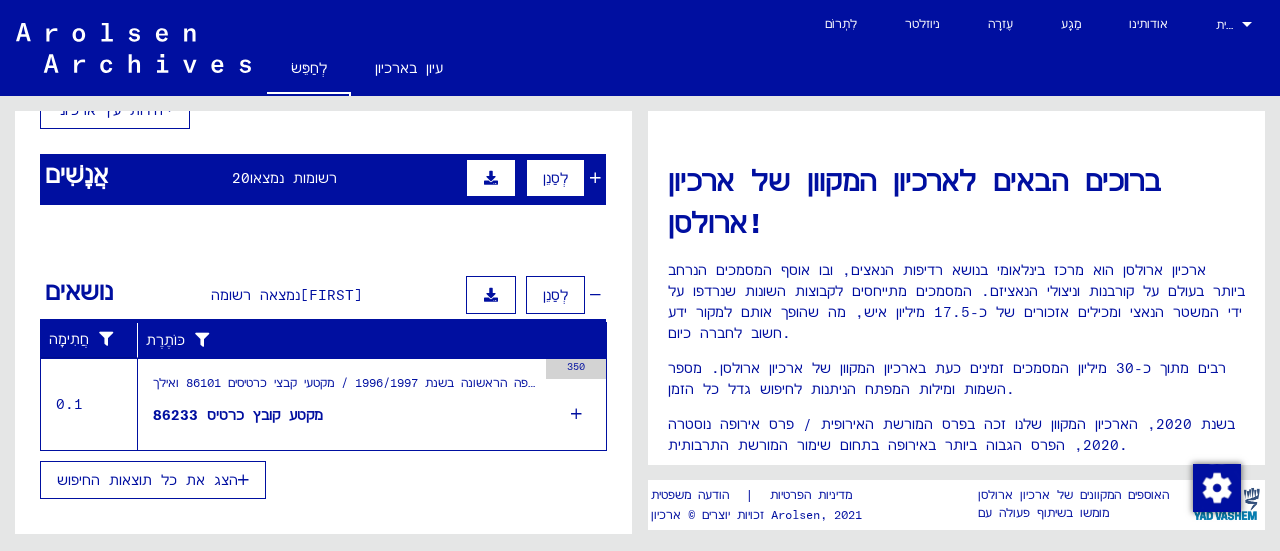 scroll, scrollTop: 159, scrollLeft: 0, axis: vertical 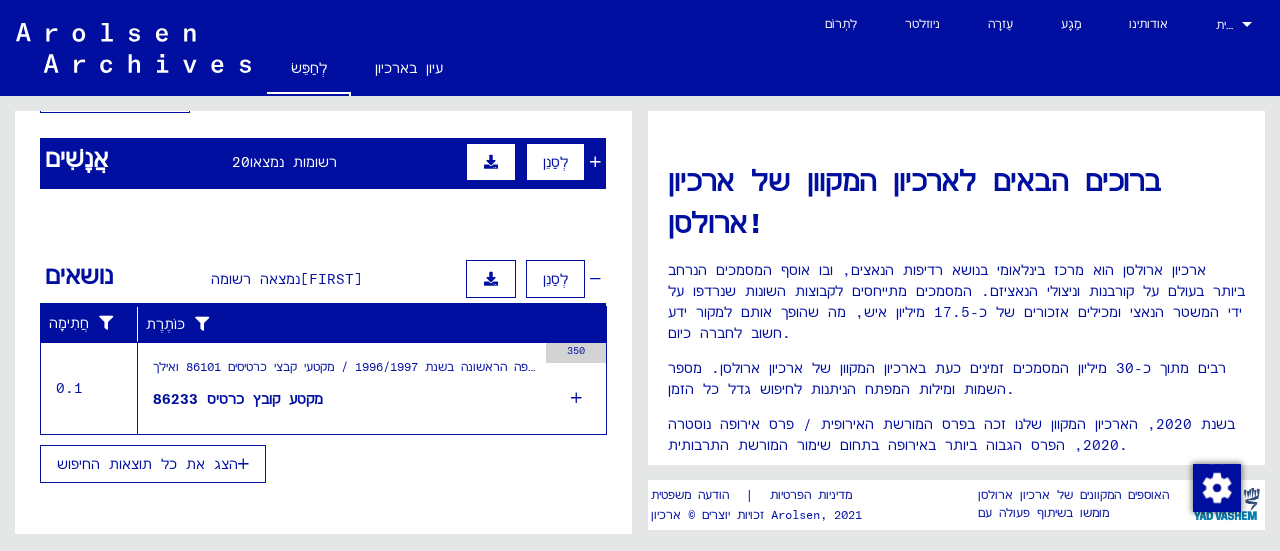 click on "מקטע קובץ כרטיס 86233" at bounding box center (238, 399) 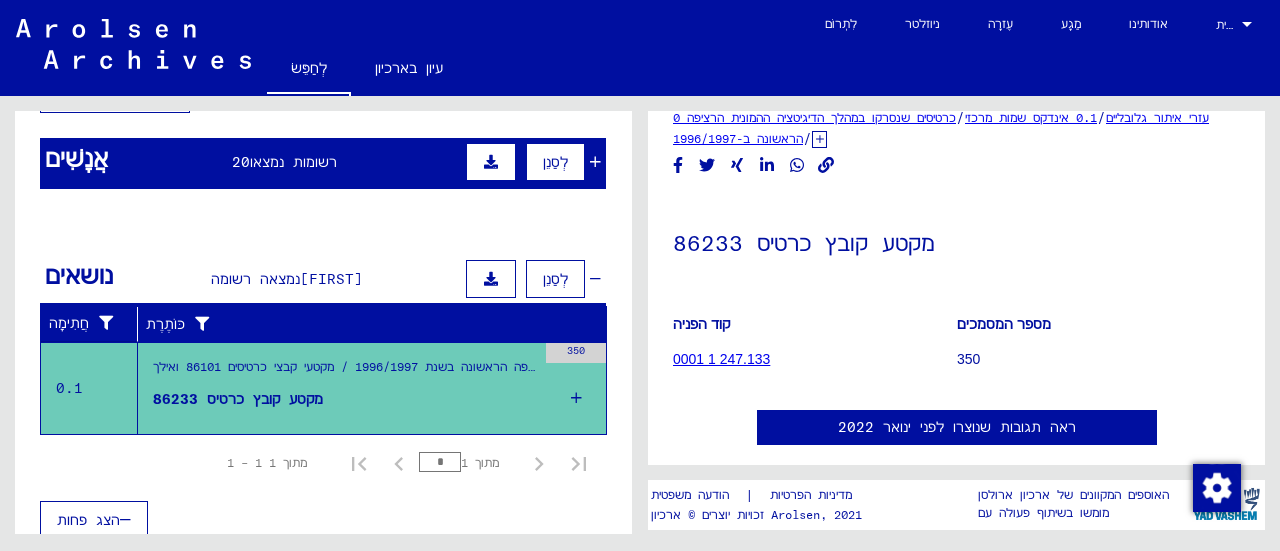 scroll, scrollTop: 0, scrollLeft: 0, axis: both 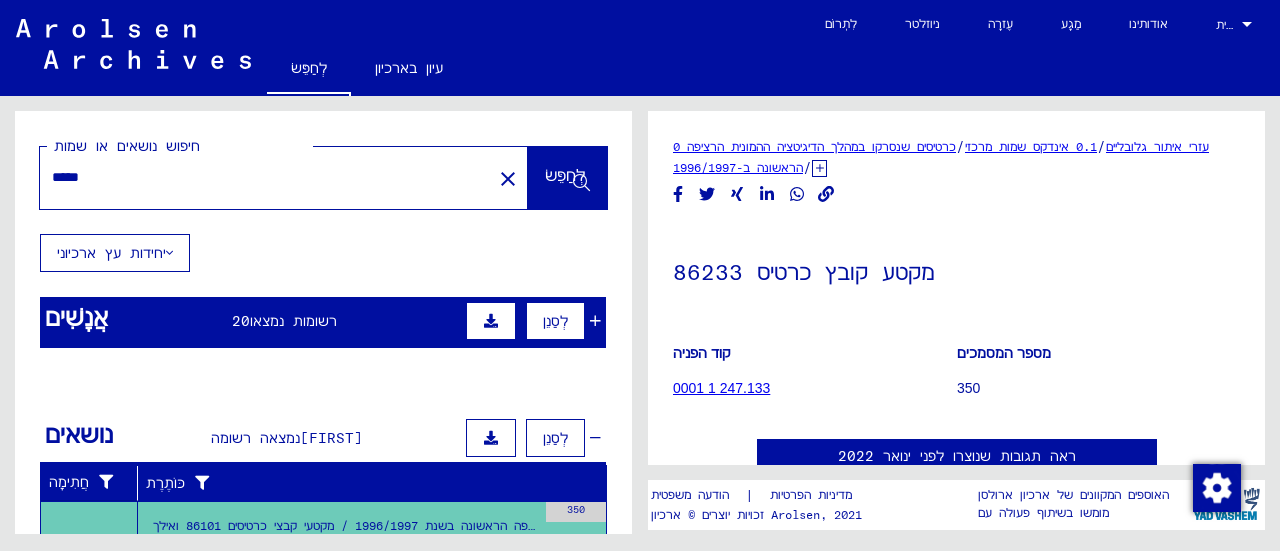 click on "רשומות נמצאו" at bounding box center (293, 321) 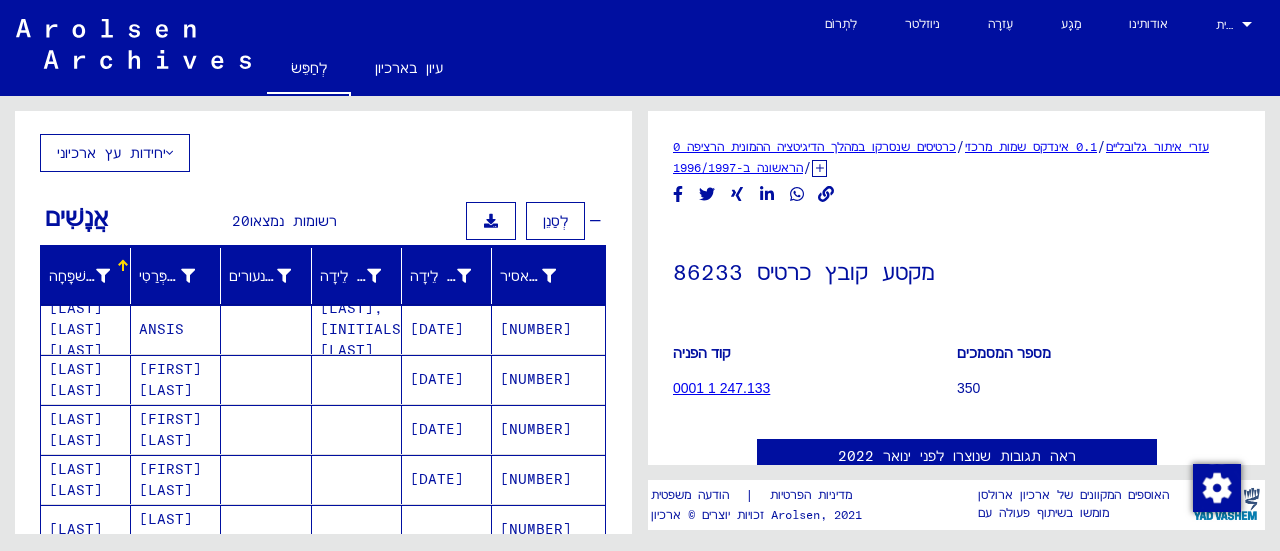 scroll, scrollTop: 200, scrollLeft: 0, axis: vertical 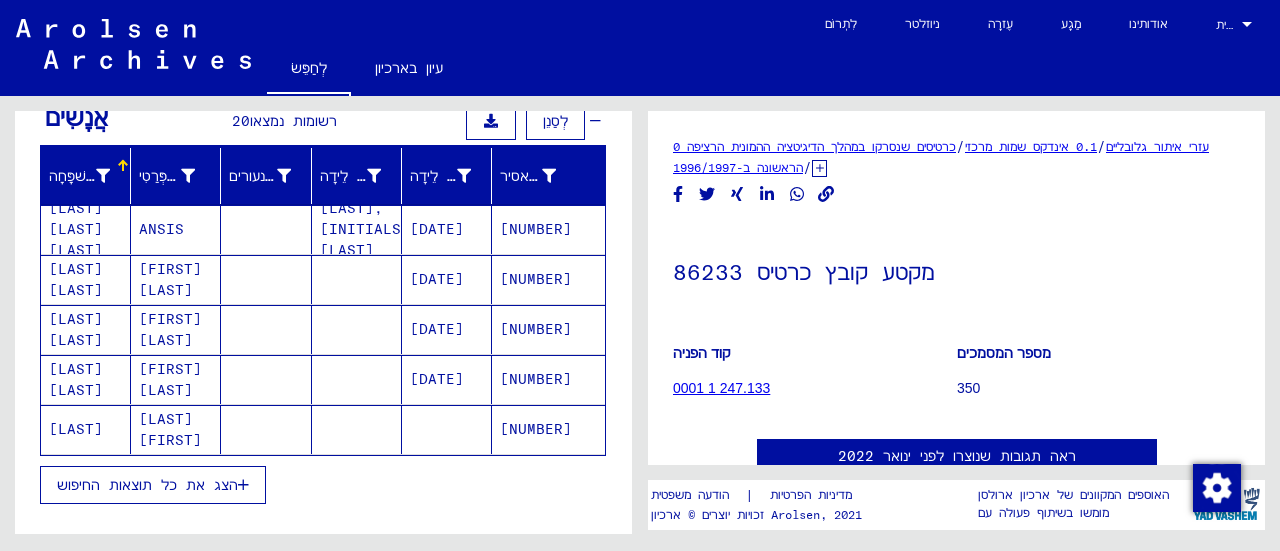 click on "הצג את כל תוצאות החיפוש" at bounding box center (147, 485) 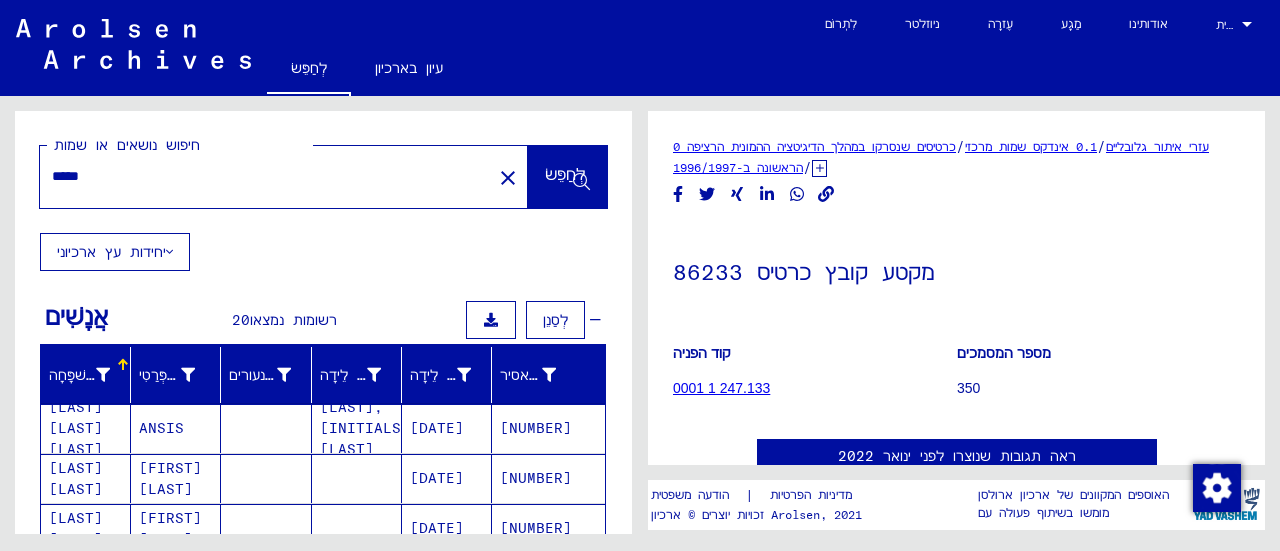 scroll, scrollTop: 0, scrollLeft: 0, axis: both 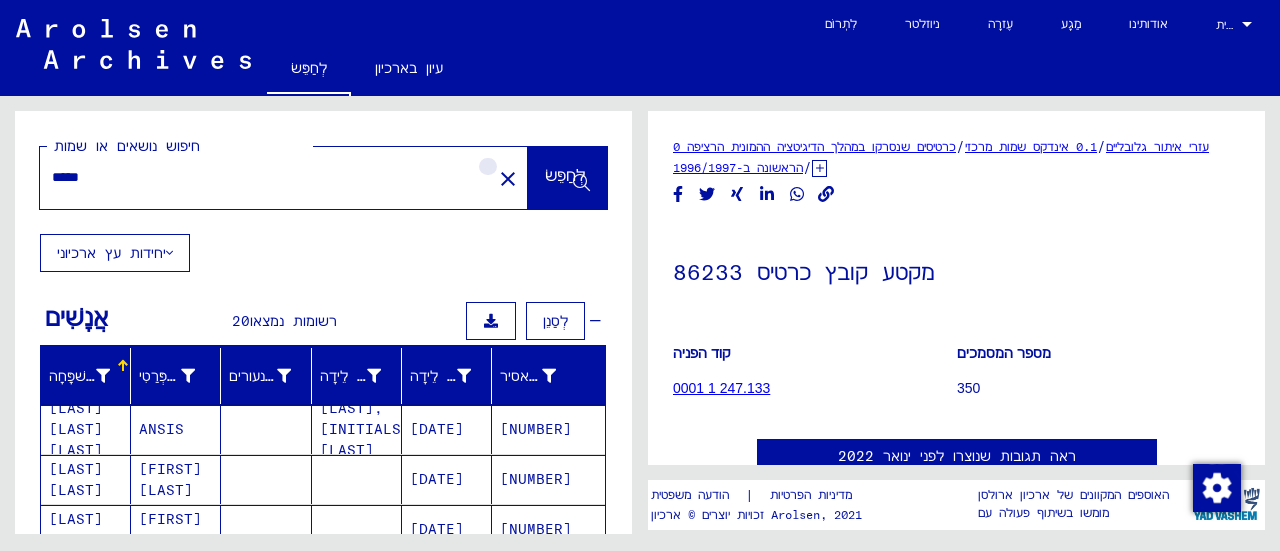 click on "close" 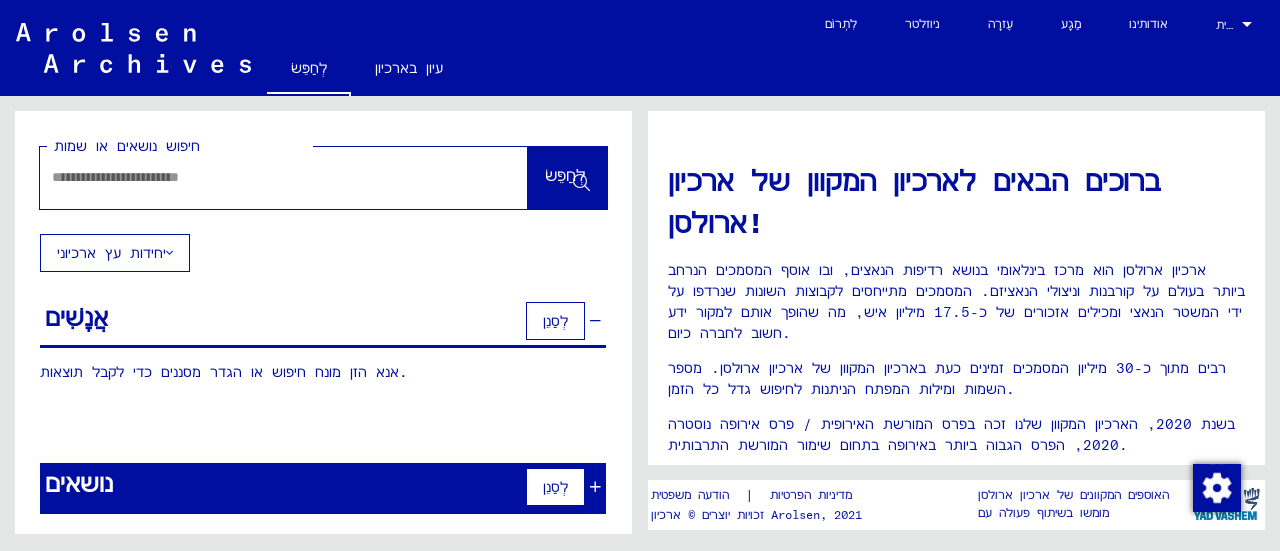 click 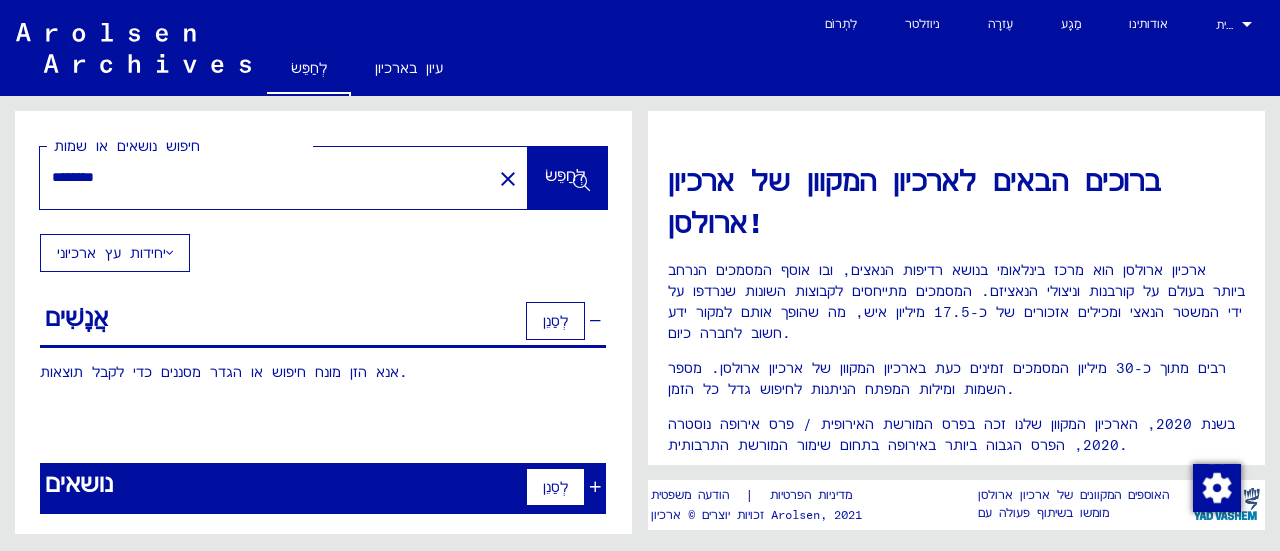 type on "********" 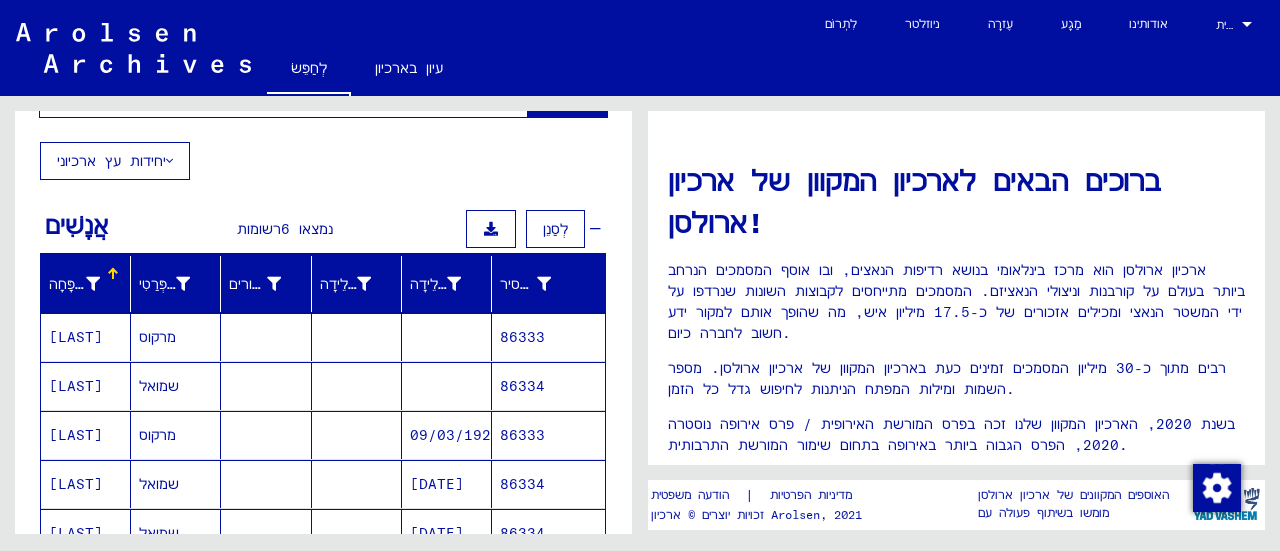 scroll, scrollTop: 100, scrollLeft: 0, axis: vertical 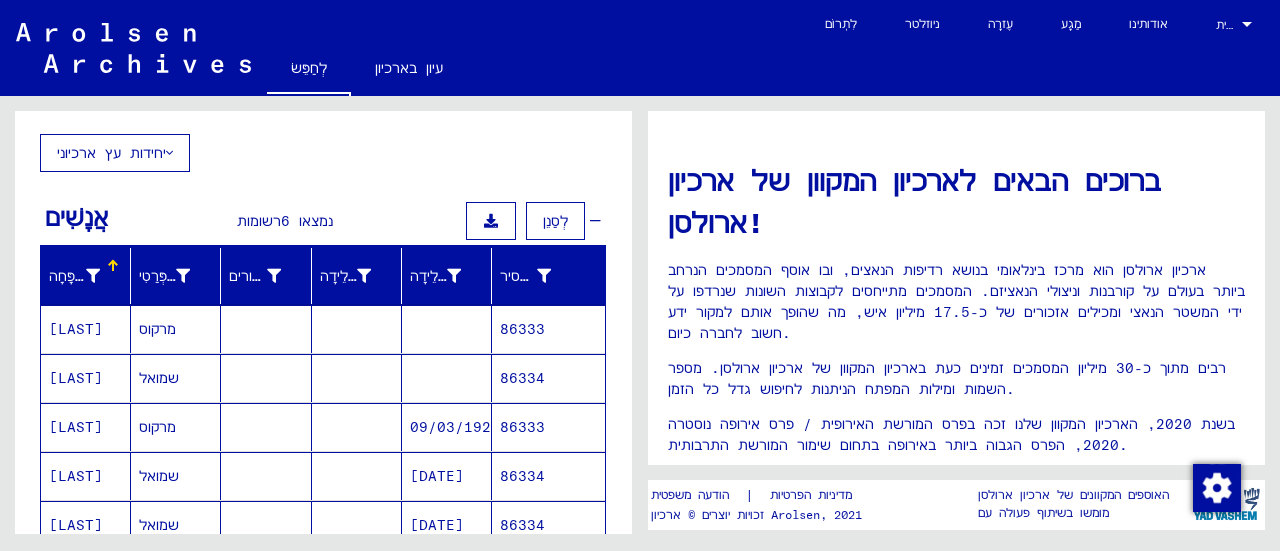click at bounding box center [266, 427] 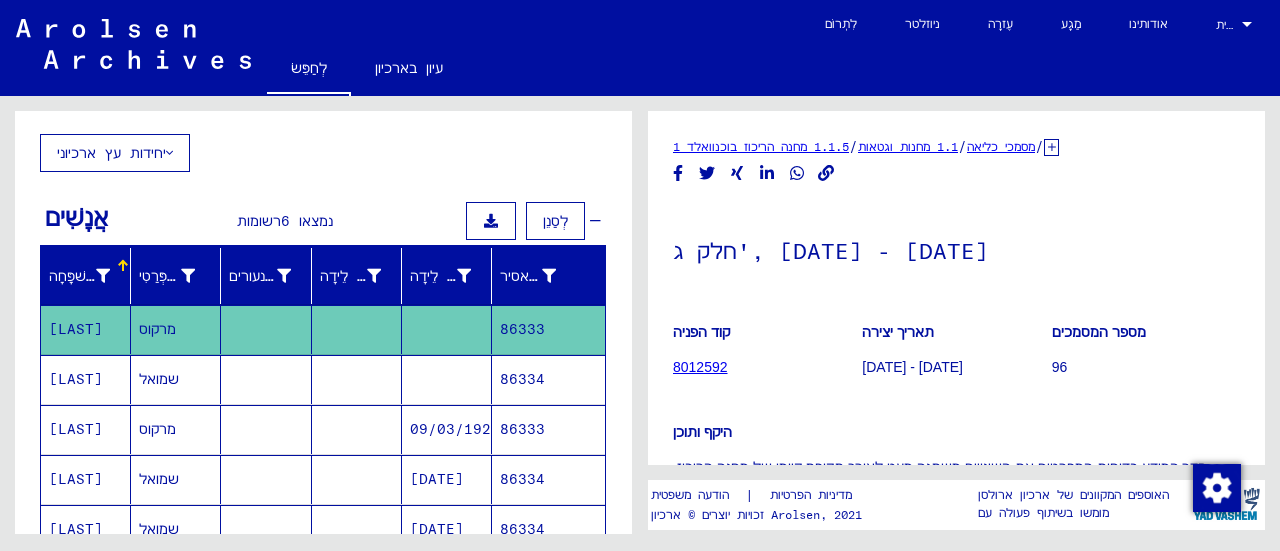 click at bounding box center (266, 429) 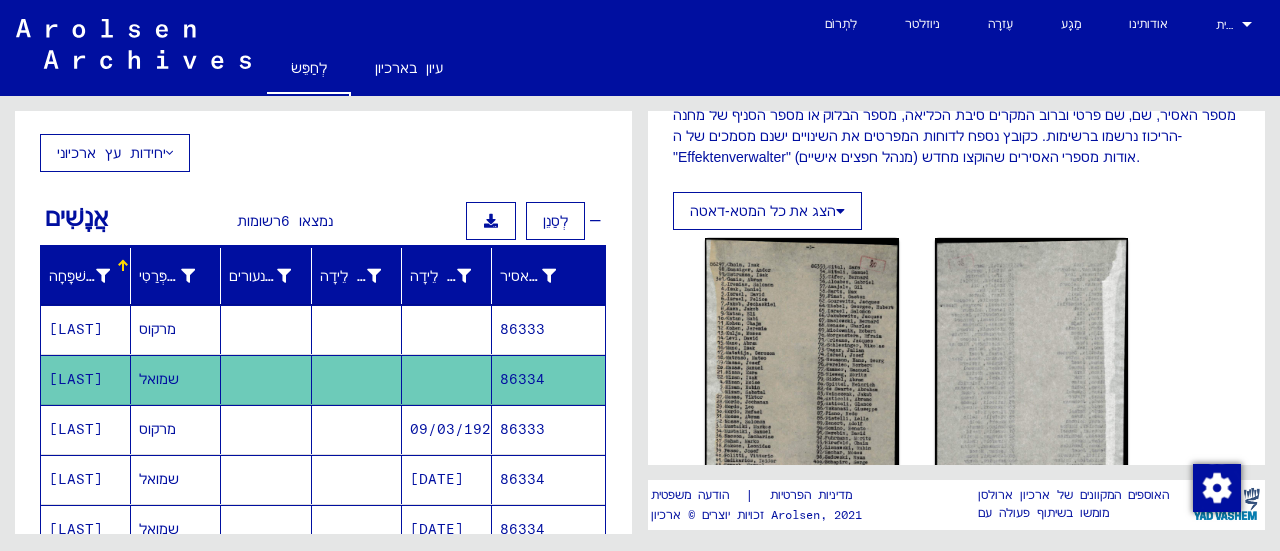 scroll, scrollTop: 400, scrollLeft: 0, axis: vertical 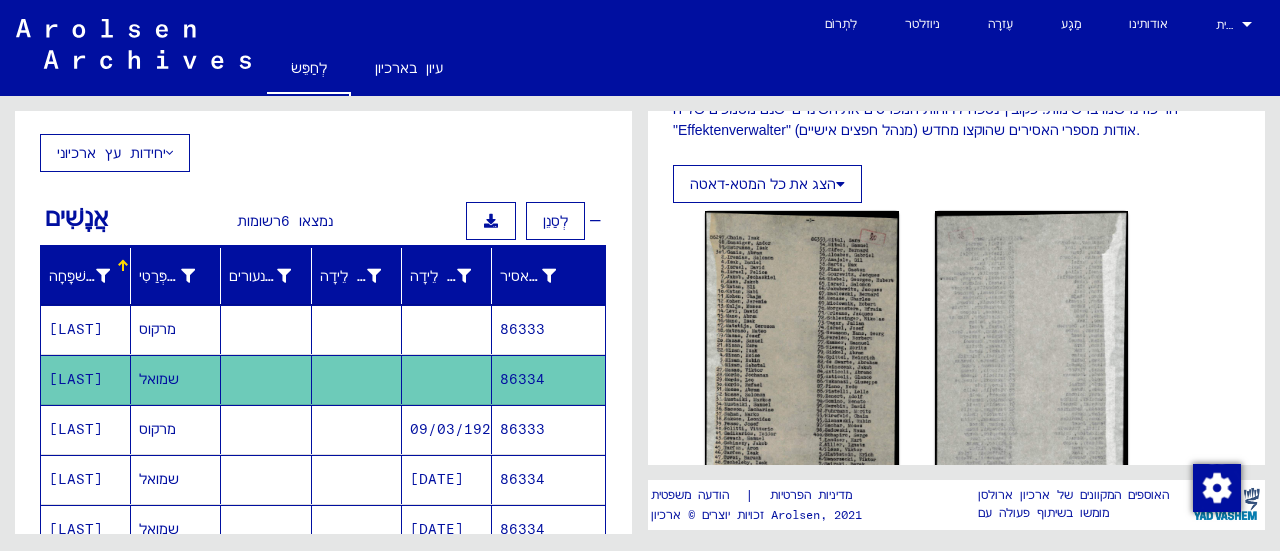 click at bounding box center (266, 479) 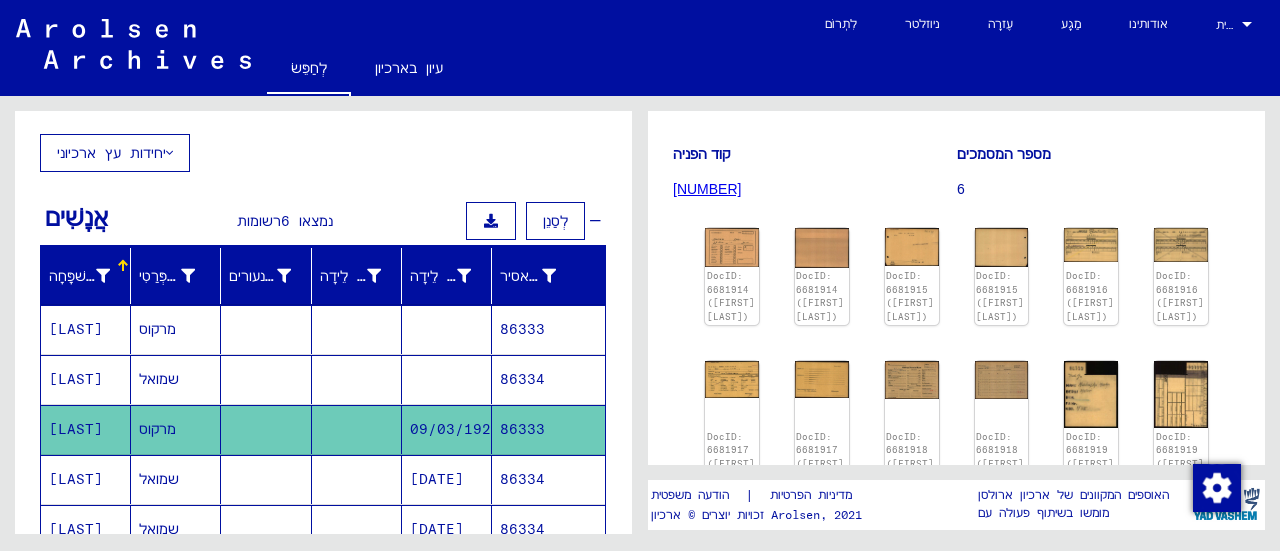 scroll, scrollTop: 200, scrollLeft: 0, axis: vertical 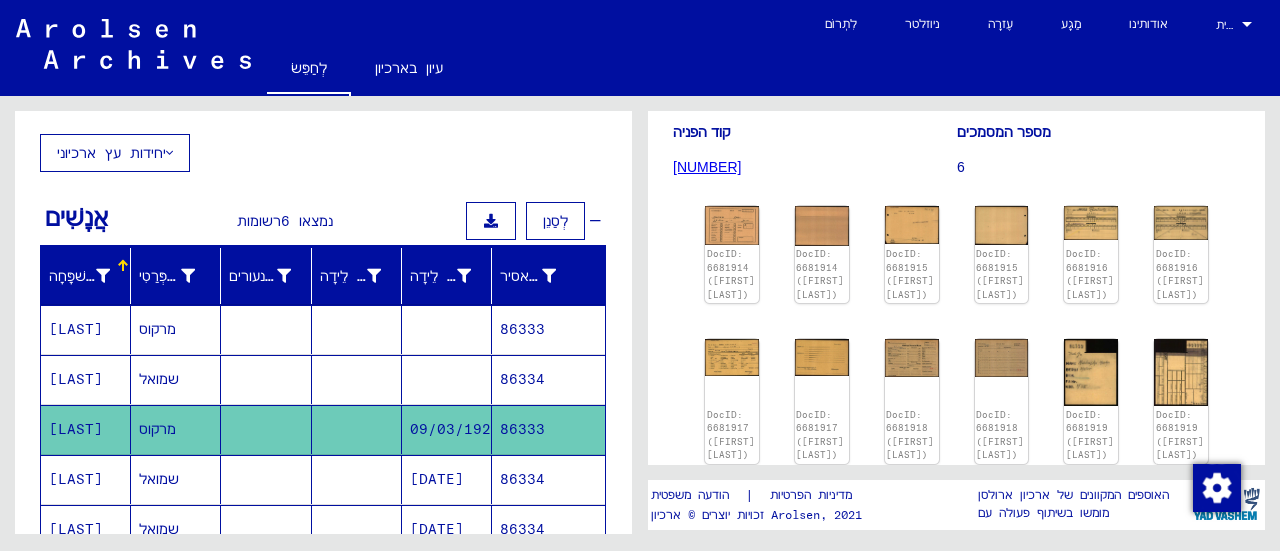 click on "שמואל" at bounding box center (176, 529) 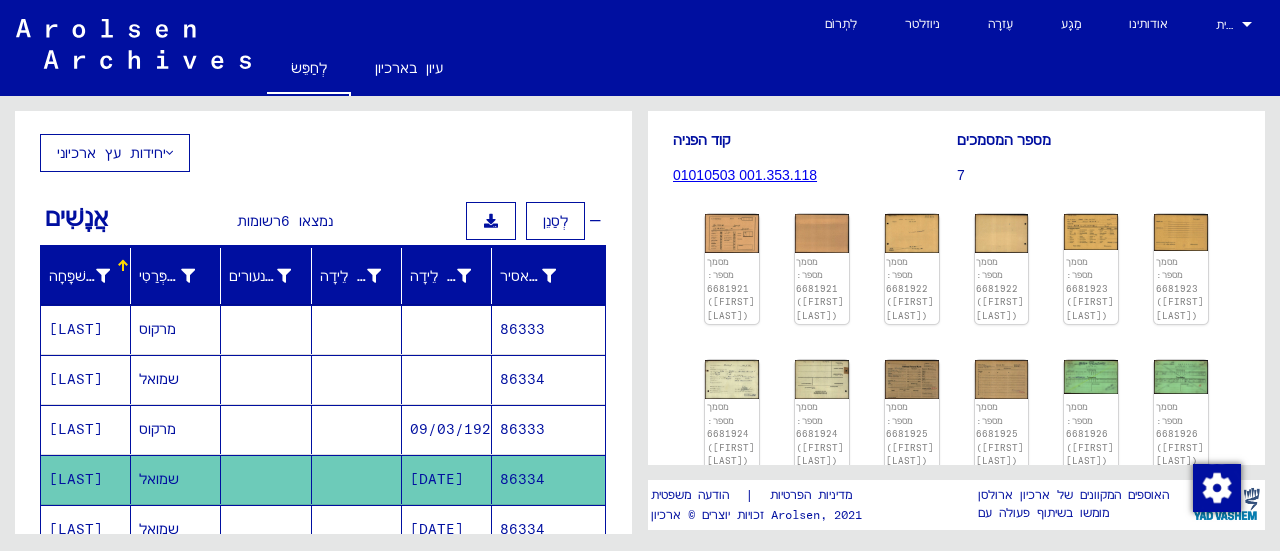 scroll, scrollTop: 200, scrollLeft: 0, axis: vertical 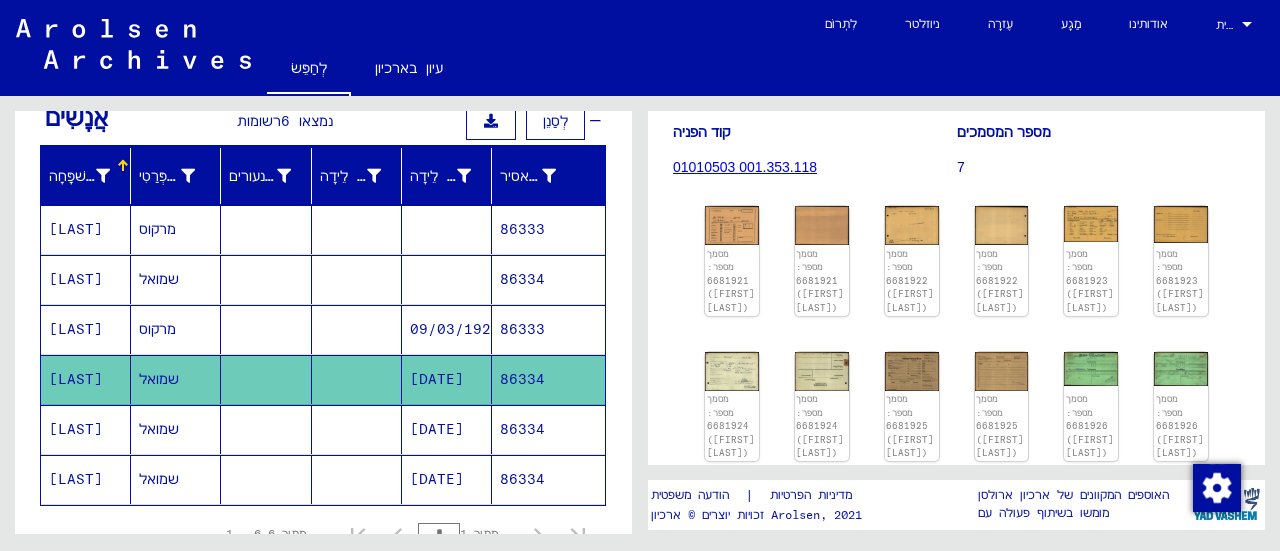 click on "שמואל" at bounding box center (176, 479) 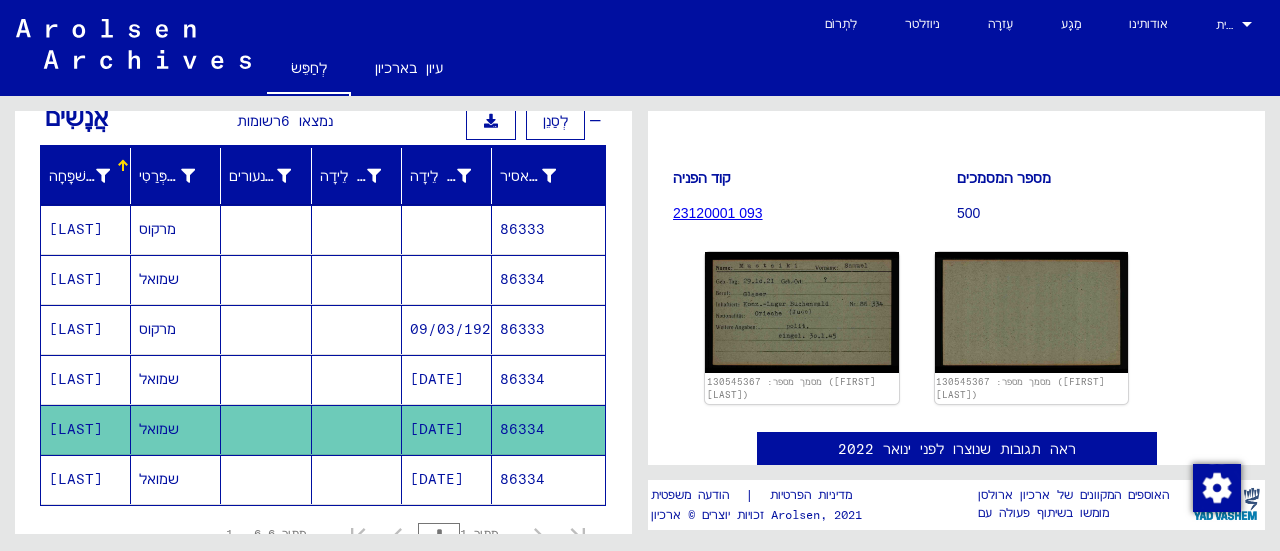scroll, scrollTop: 200, scrollLeft: 0, axis: vertical 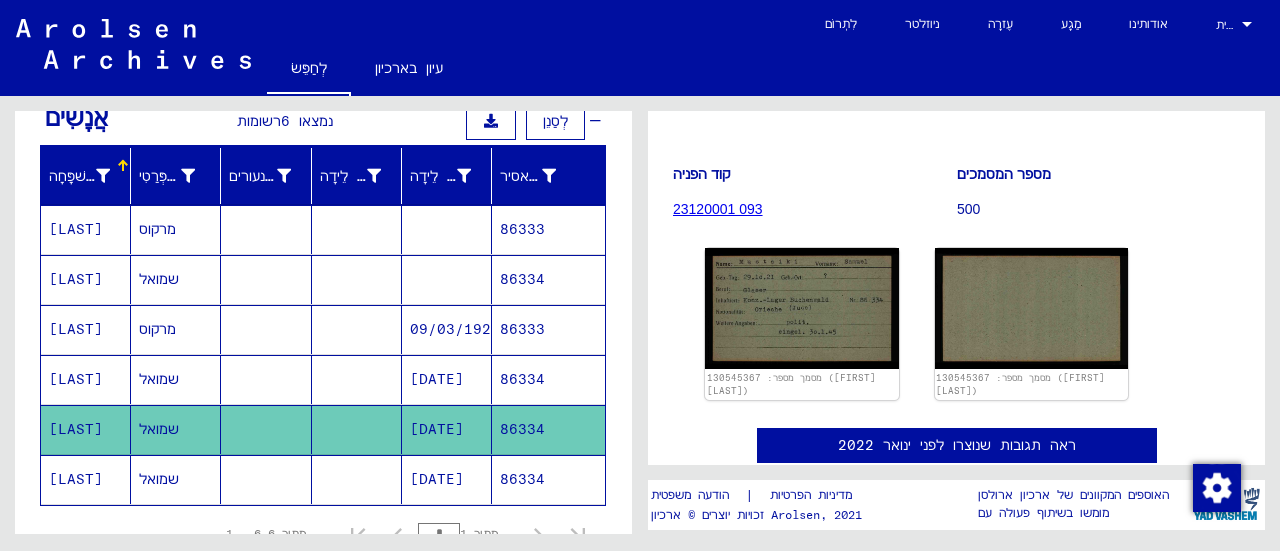 click on "שמואל" 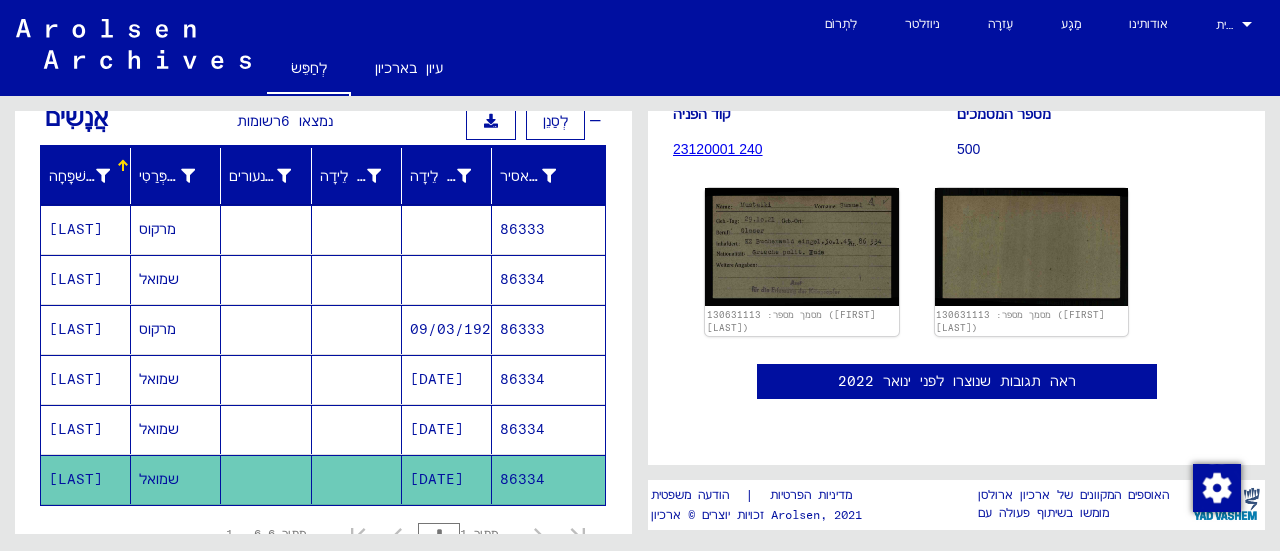 scroll, scrollTop: 288, scrollLeft: 0, axis: vertical 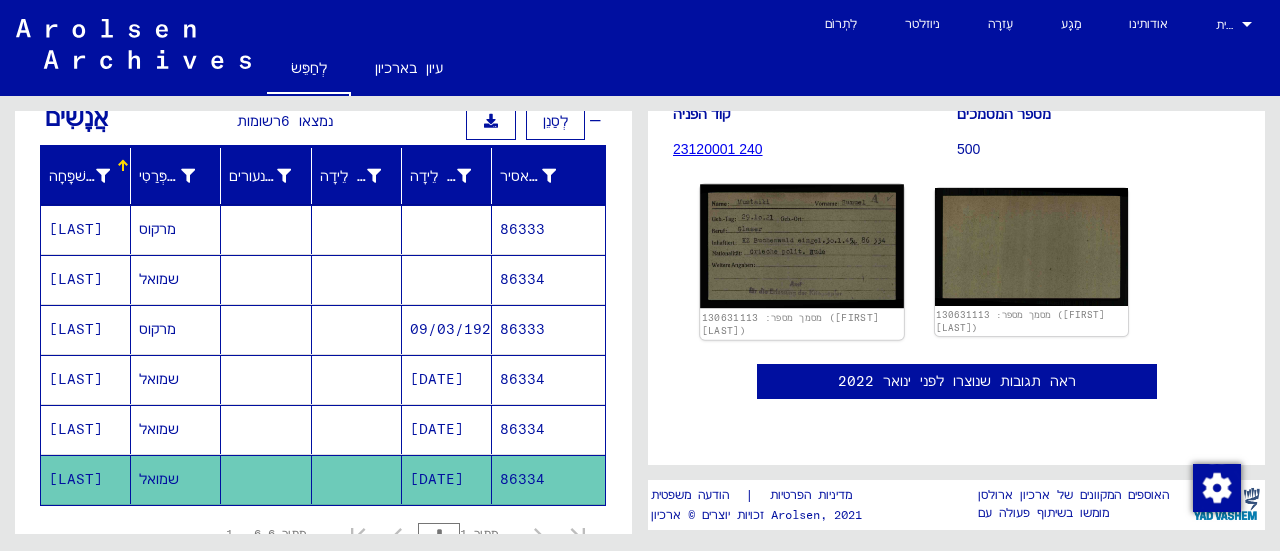 click 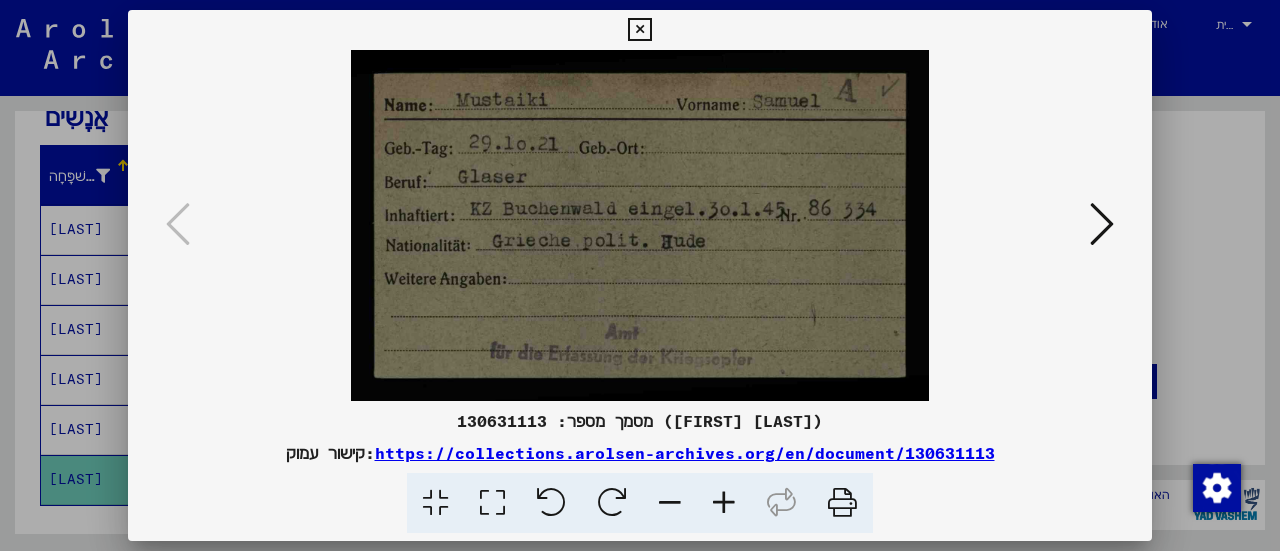 click at bounding box center [639, 30] 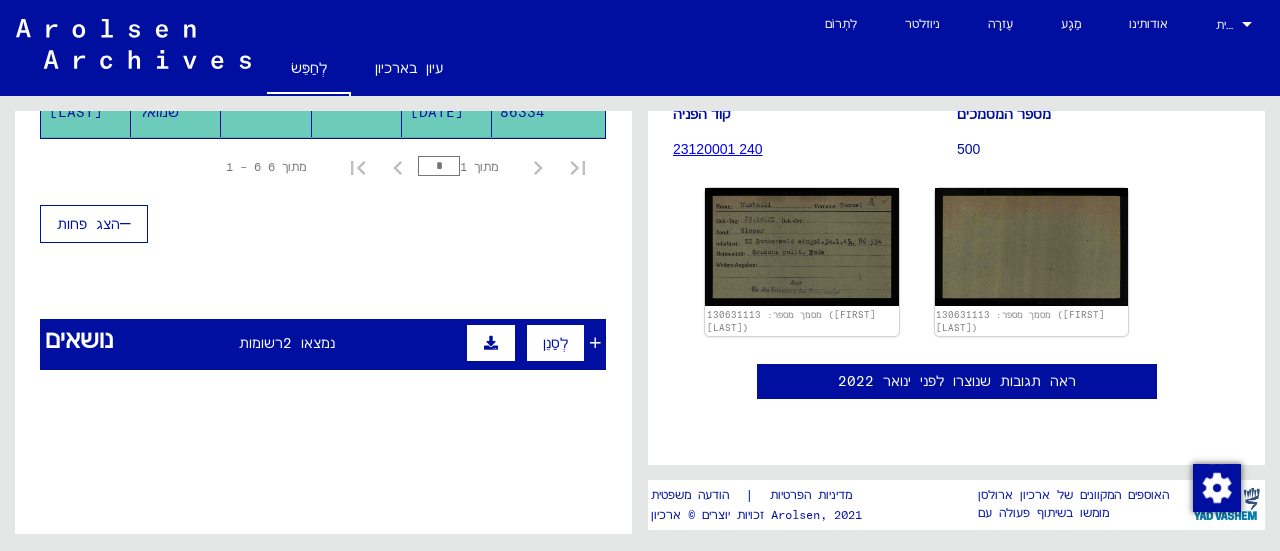 scroll, scrollTop: 600, scrollLeft: 0, axis: vertical 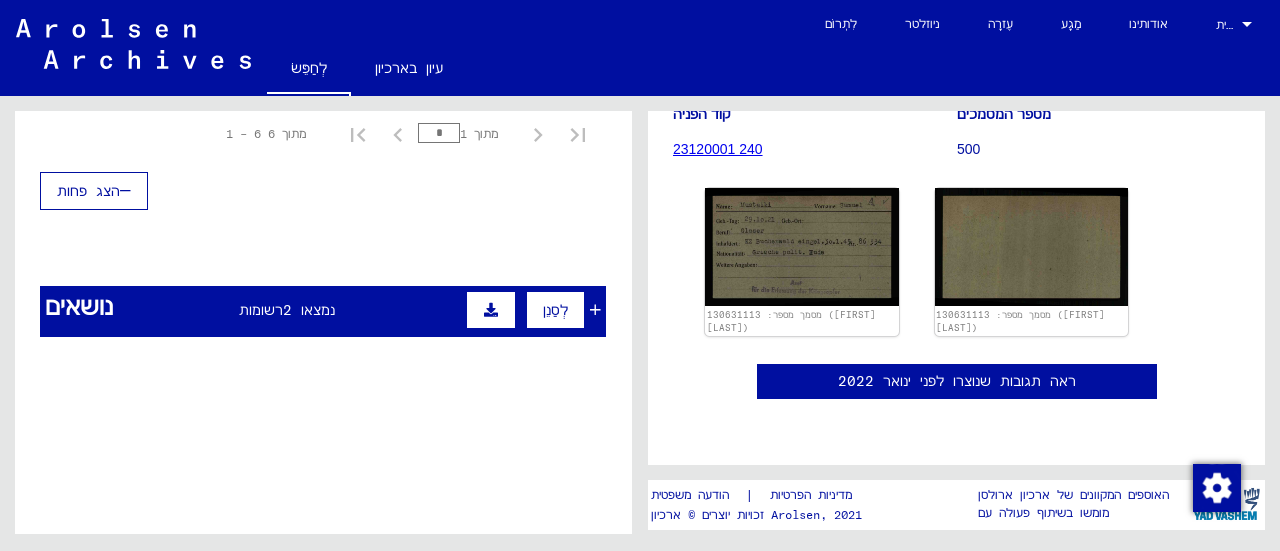 click on "נושאים נמצאו 2  רשומות לְסַנֵן" at bounding box center [323, 311] 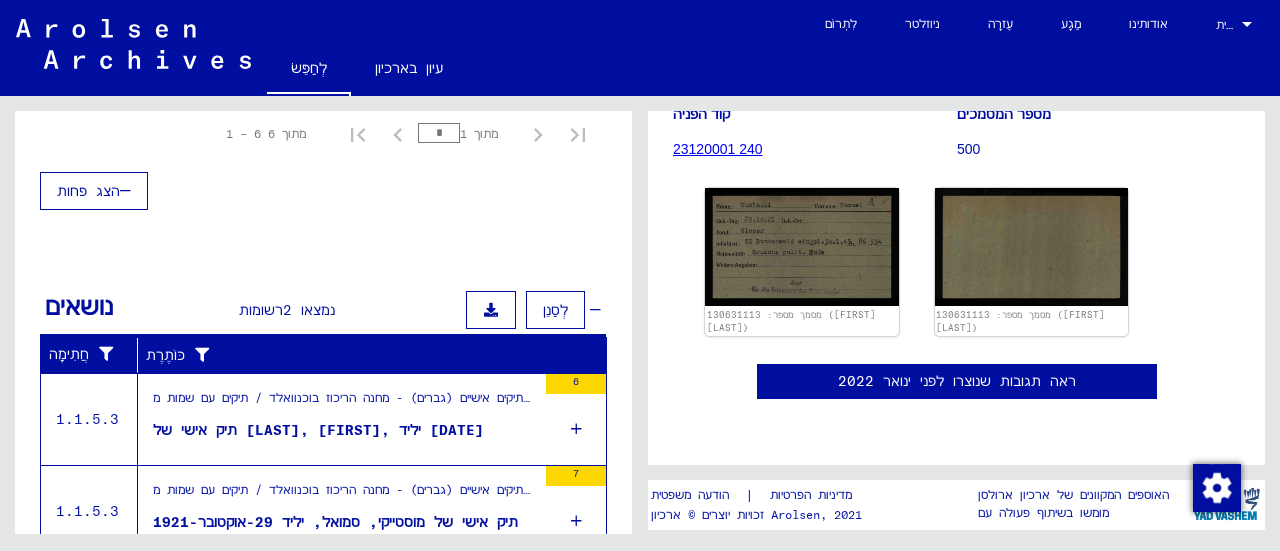 scroll, scrollTop: 682, scrollLeft: 0, axis: vertical 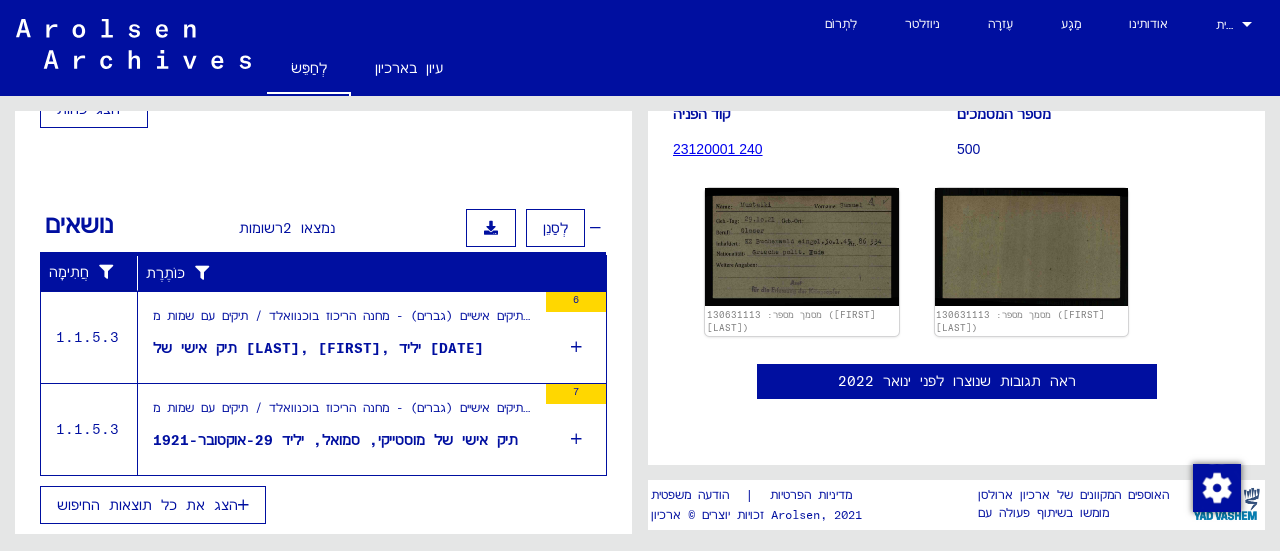click on "מסמכי כליאה / מחנות וגטאות / מחנה הריכוז בוכנוואלד / מסמכים אישיים (גברים) בוכנוואלד / תיקים אישיים (גברים) - מחנה הריכוז בוכנוואלד / תיקים עם שמות מ-A עד SYS ותת-מבנה נוסף / תיקים עם שמות מ-[LAST]" at bounding box center (344, 413) 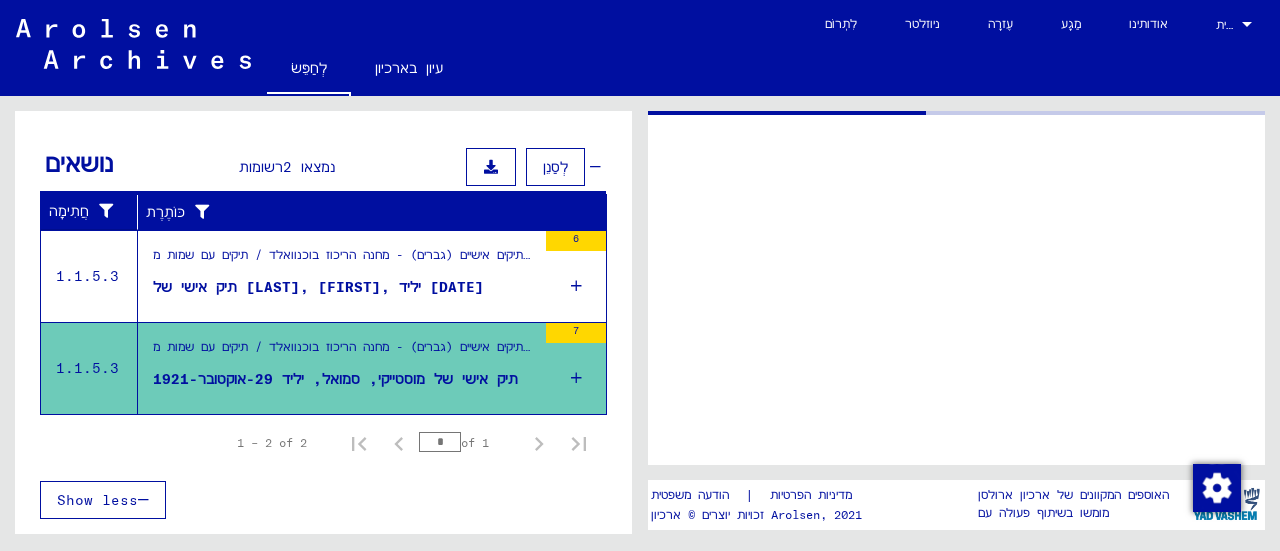 scroll, scrollTop: 0, scrollLeft: 0, axis: both 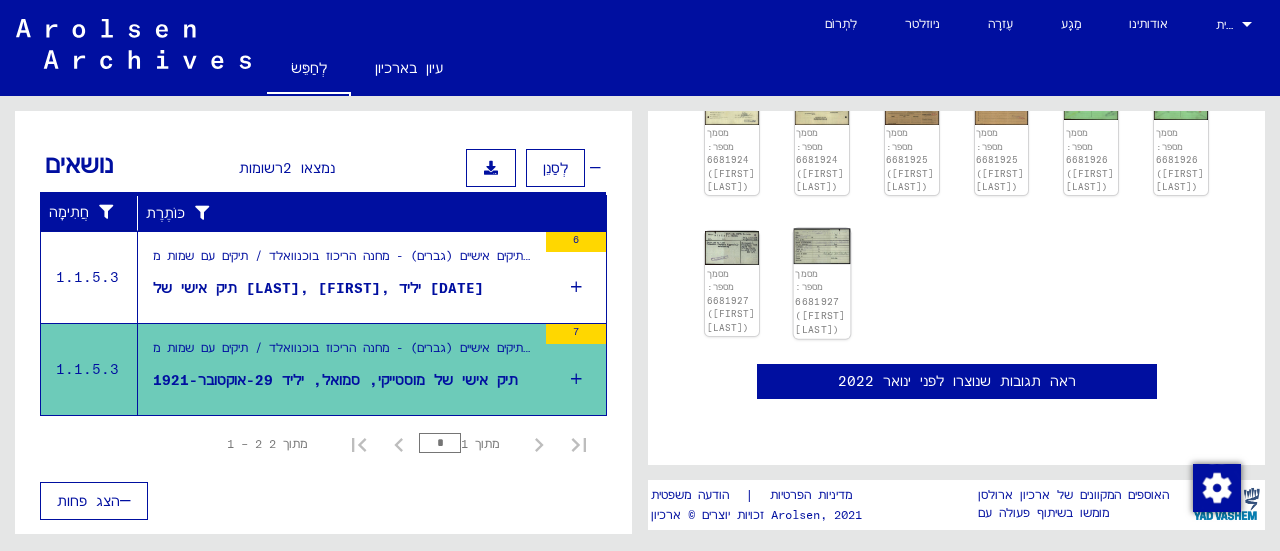 click 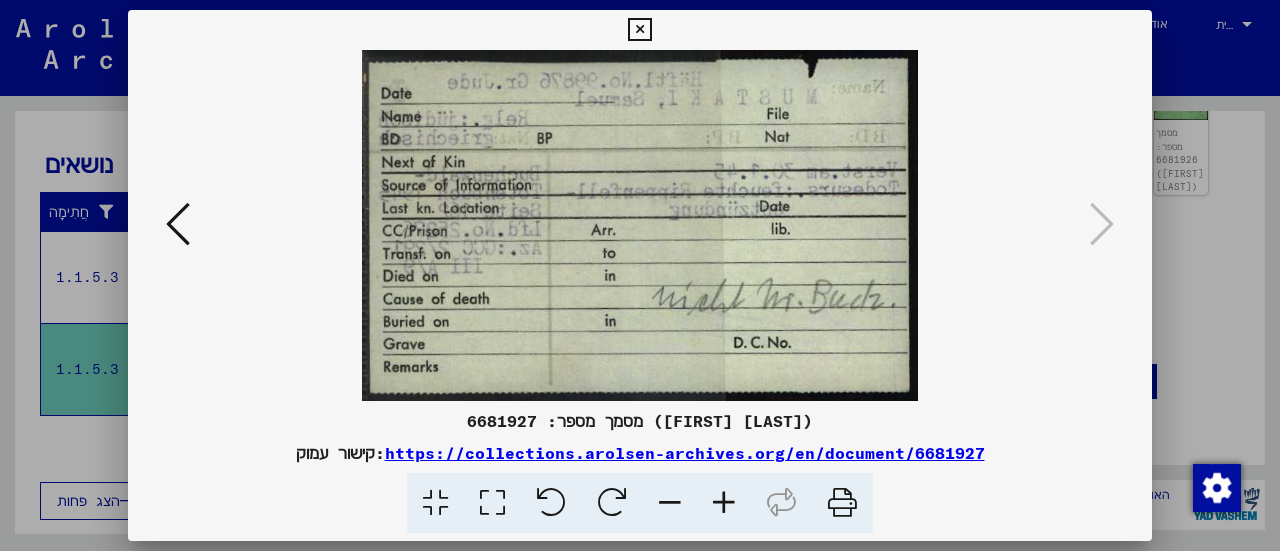 click at bounding box center [724, 503] 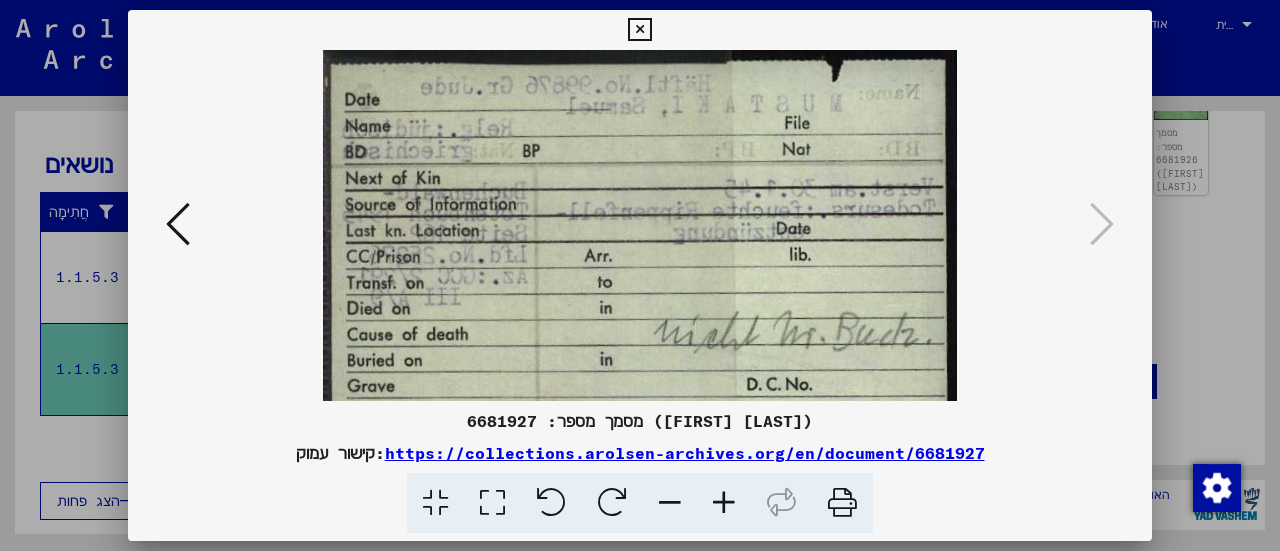click at bounding box center [724, 503] 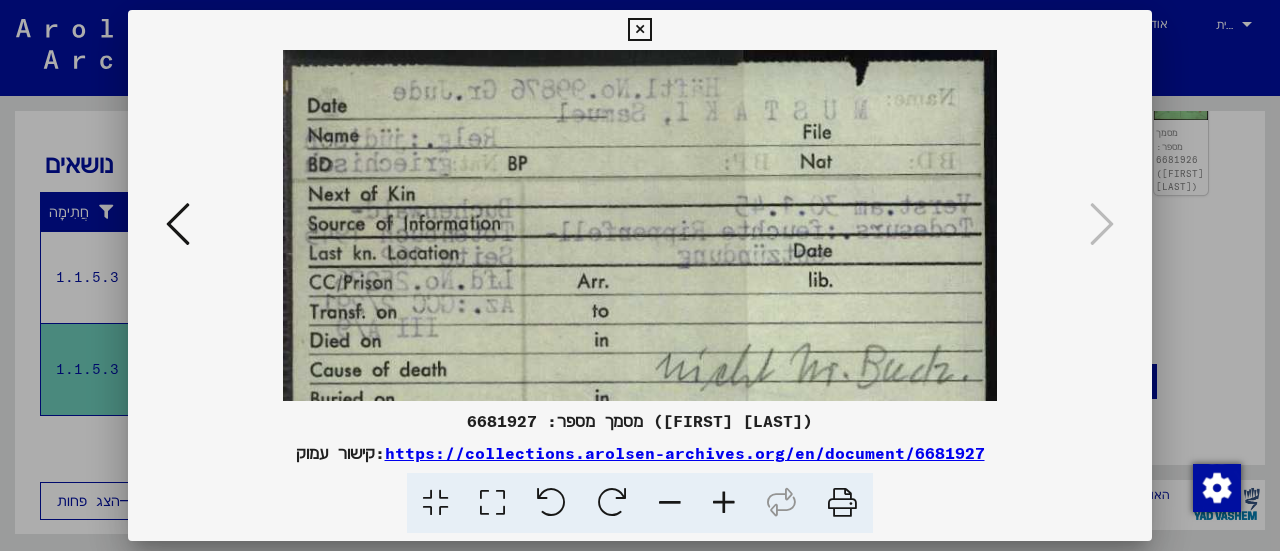 click at bounding box center (724, 503) 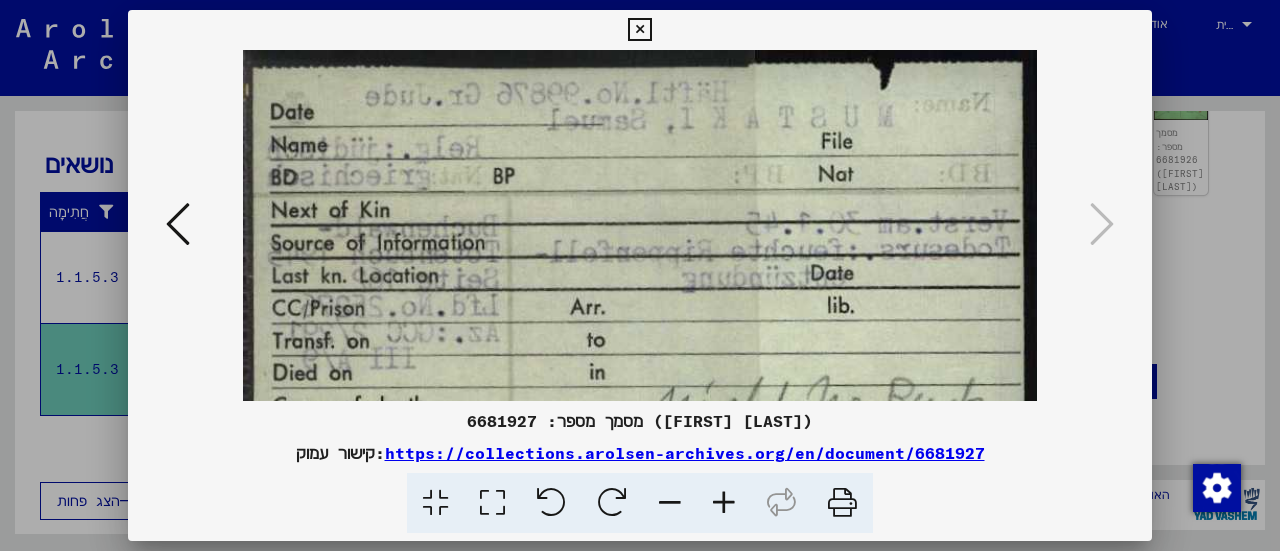 click at bounding box center (724, 503) 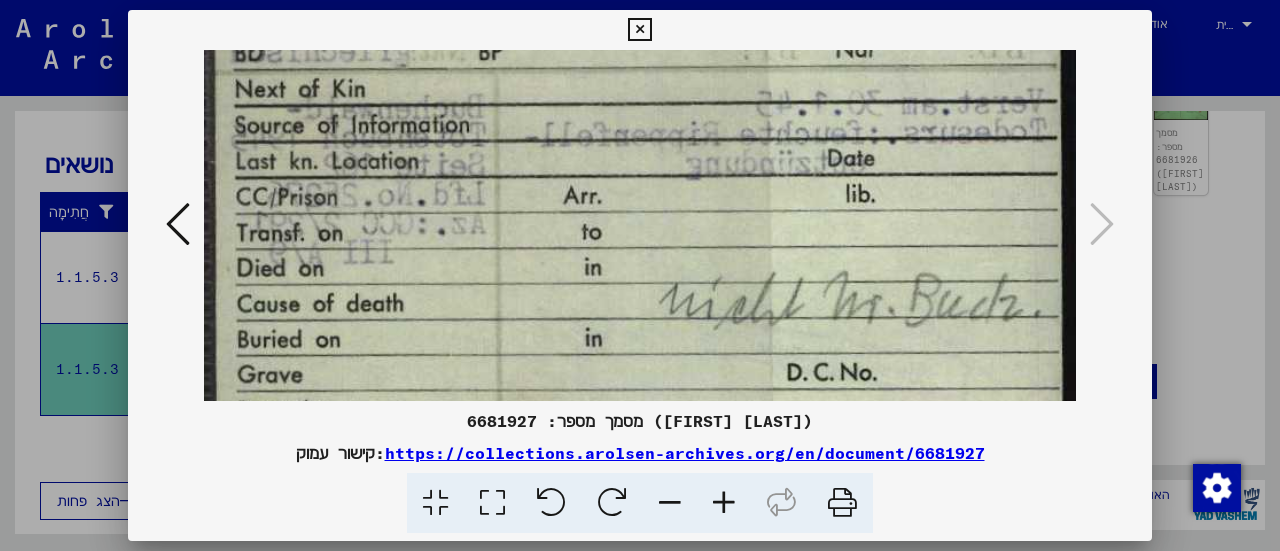 drag, startPoint x: 601, startPoint y: 264, endPoint x: 625, endPoint y: 132, distance: 134.16408 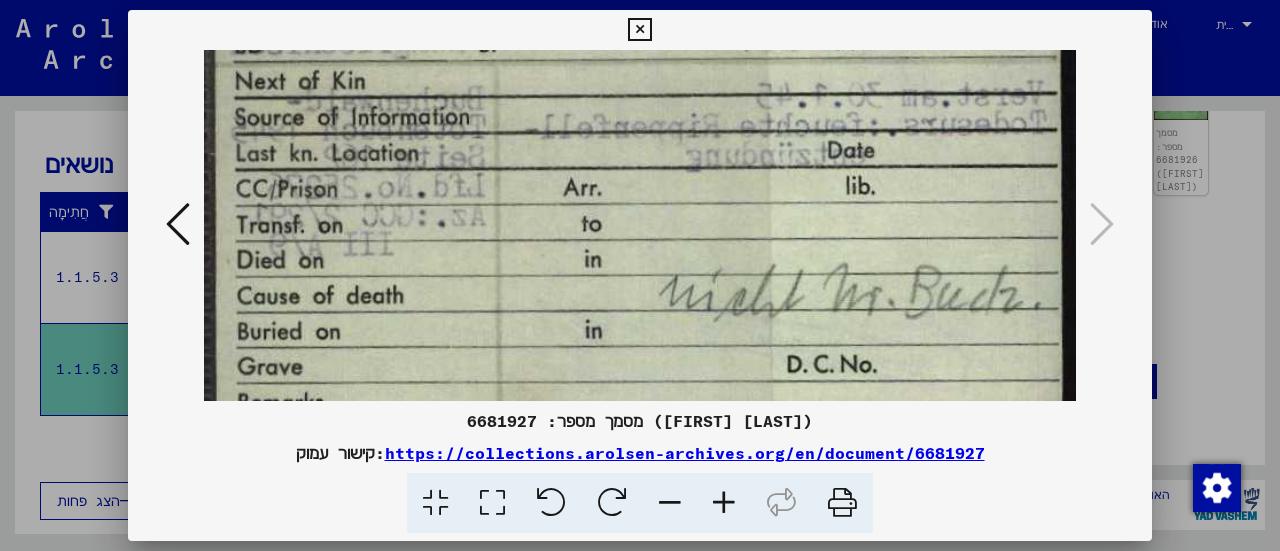 scroll, scrollTop: 148, scrollLeft: 0, axis: vertical 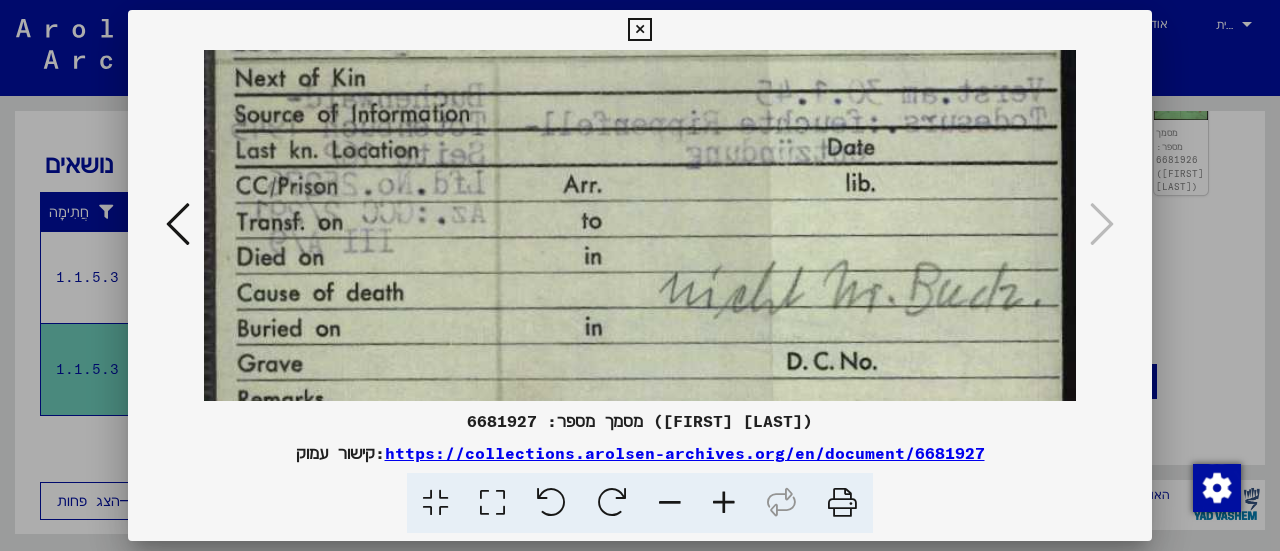 click at bounding box center [640, 177] 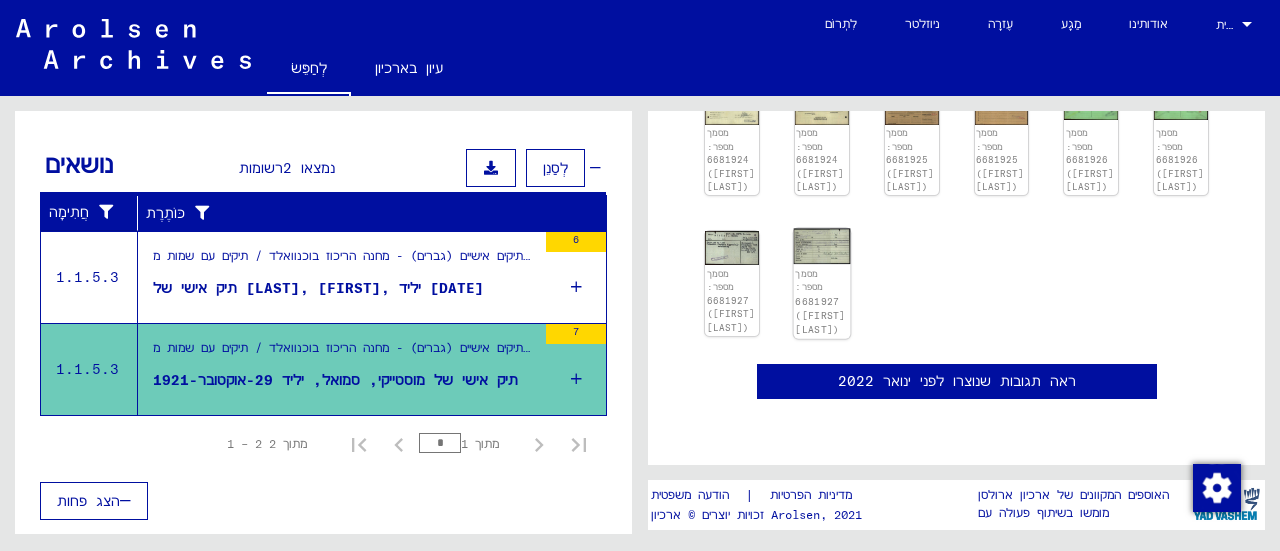 click 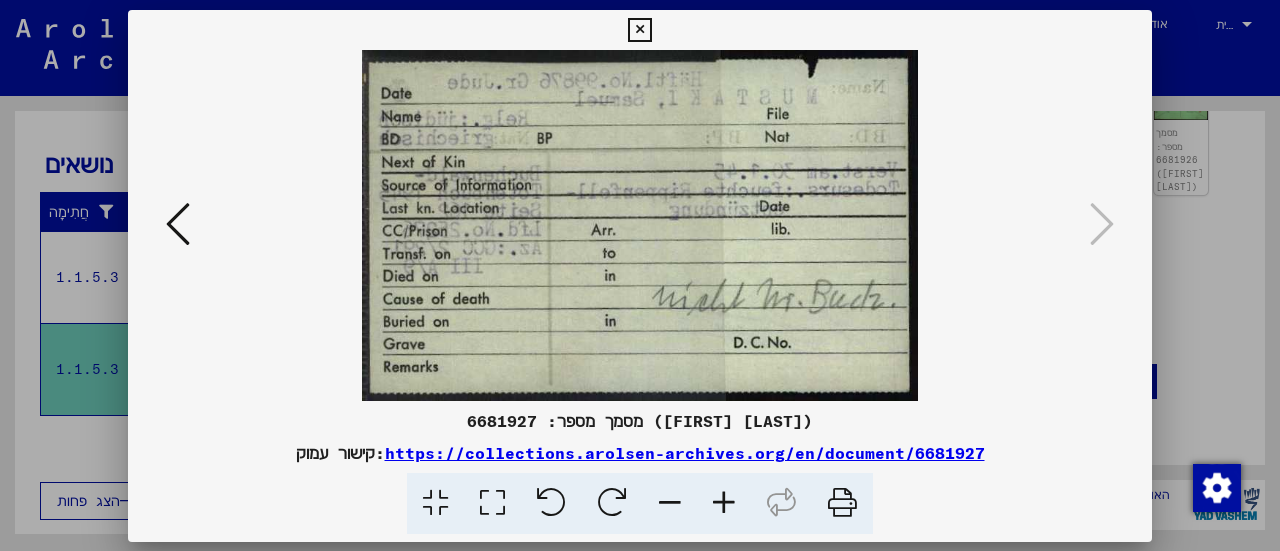 click at bounding box center (640, 225) 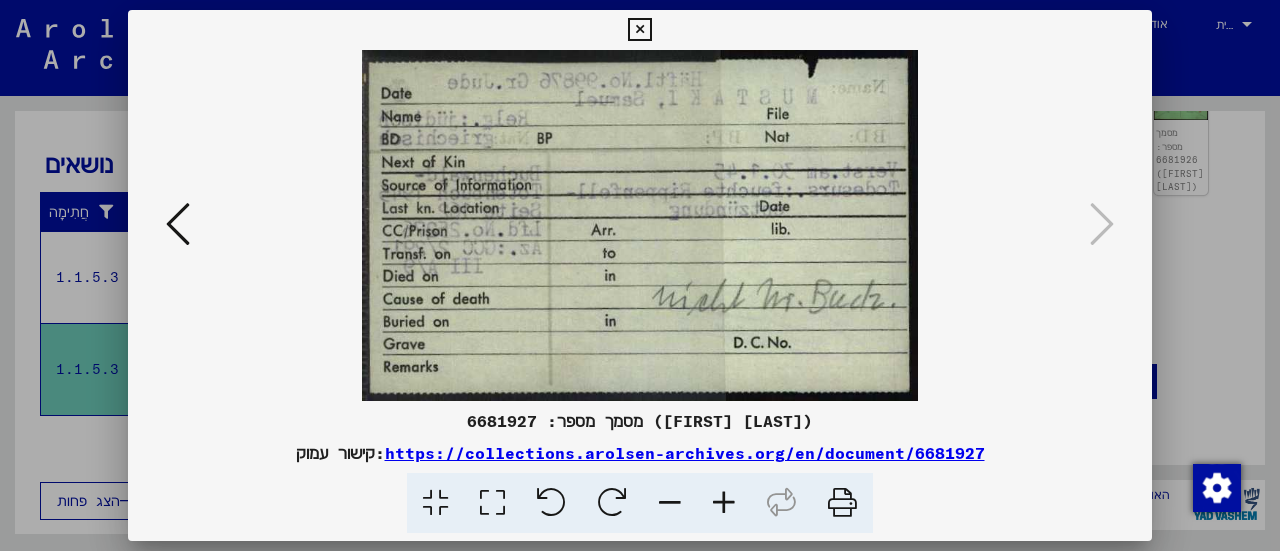 click at bounding box center (639, 30) 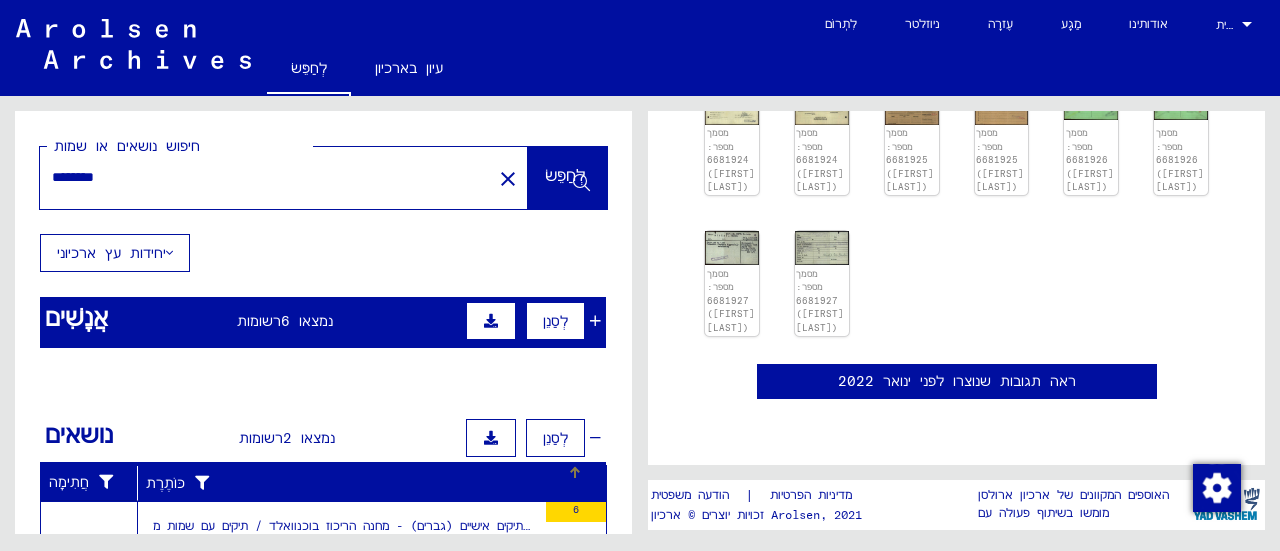 scroll, scrollTop: 0, scrollLeft: 0, axis: both 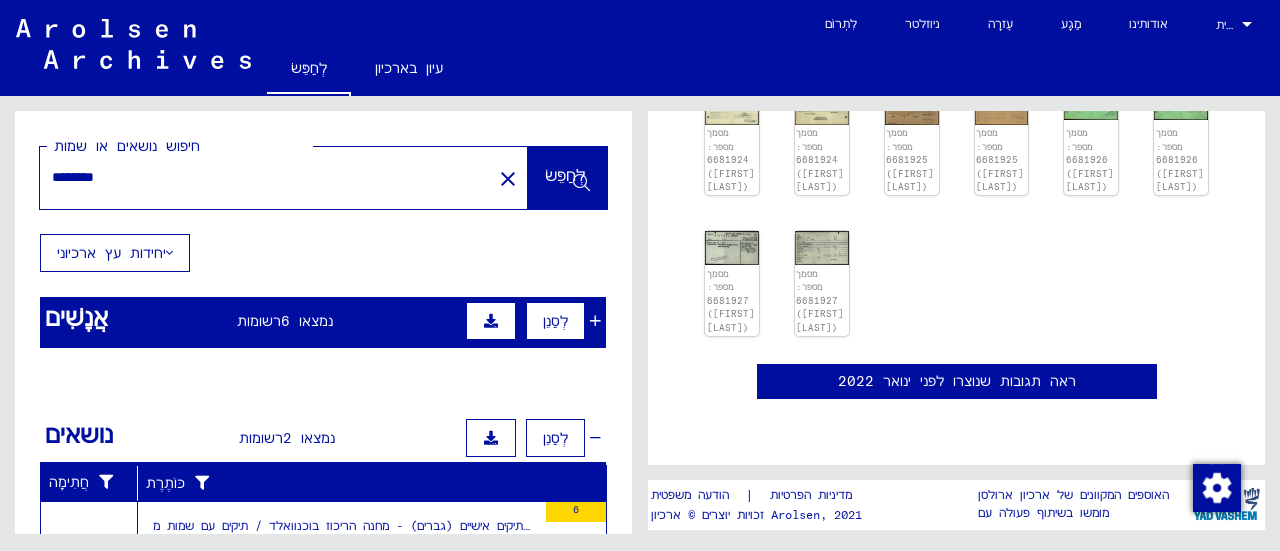 click on "close" 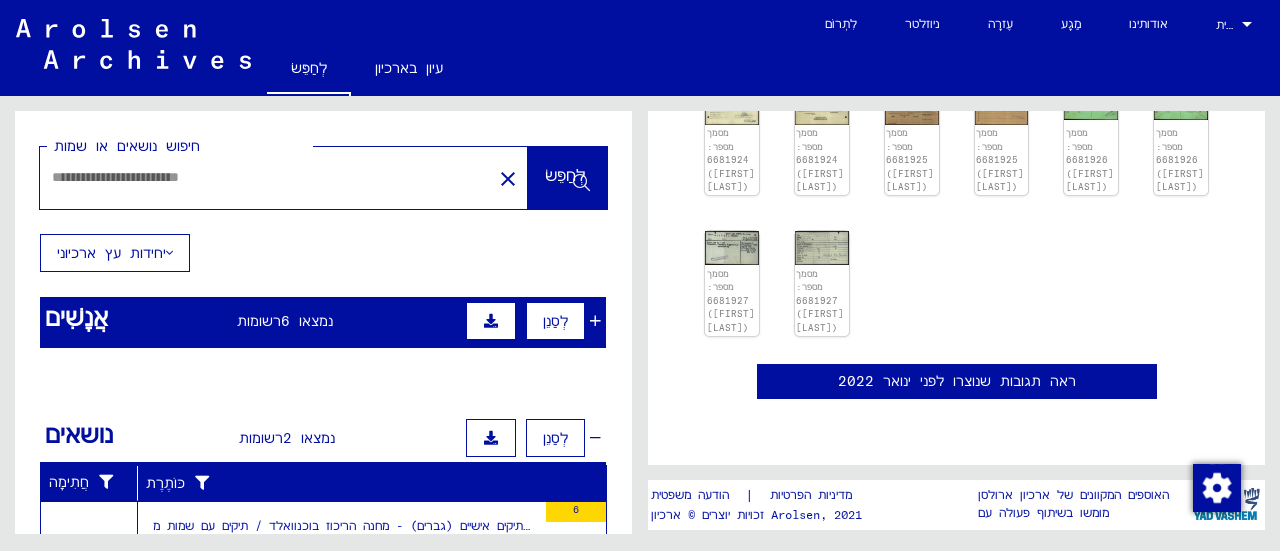 scroll, scrollTop: 0, scrollLeft: 0, axis: both 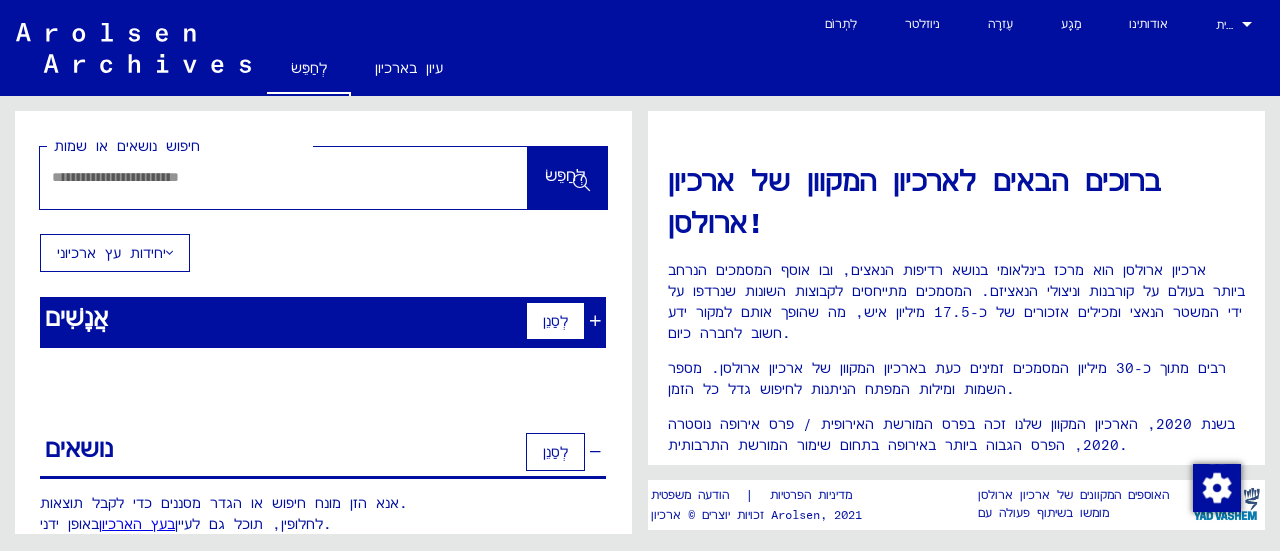 click at bounding box center [260, 177] 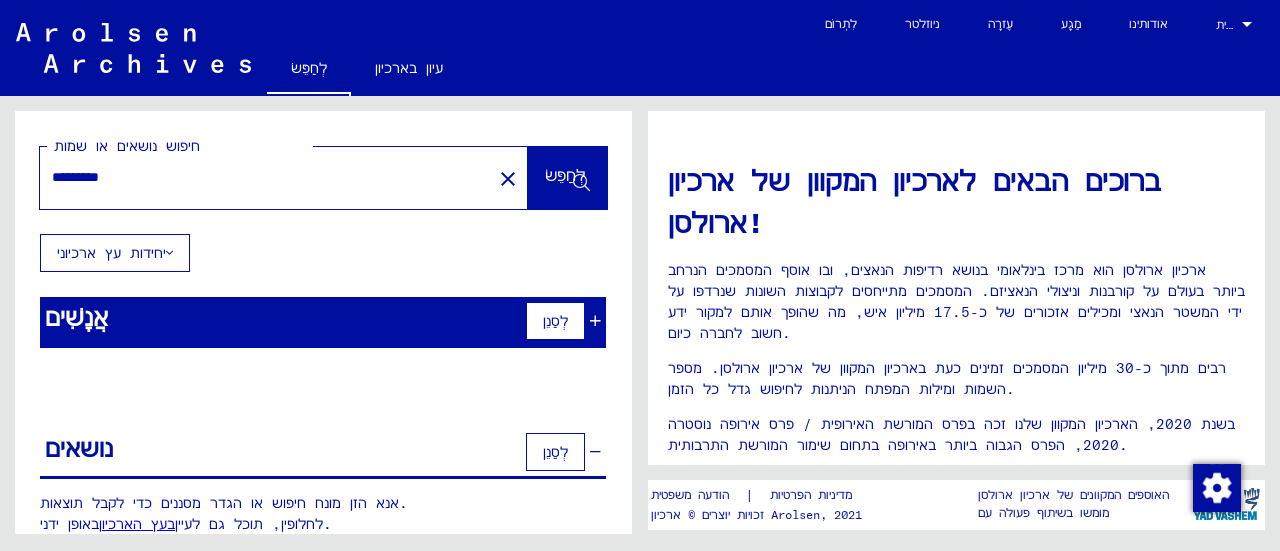 type on "*********" 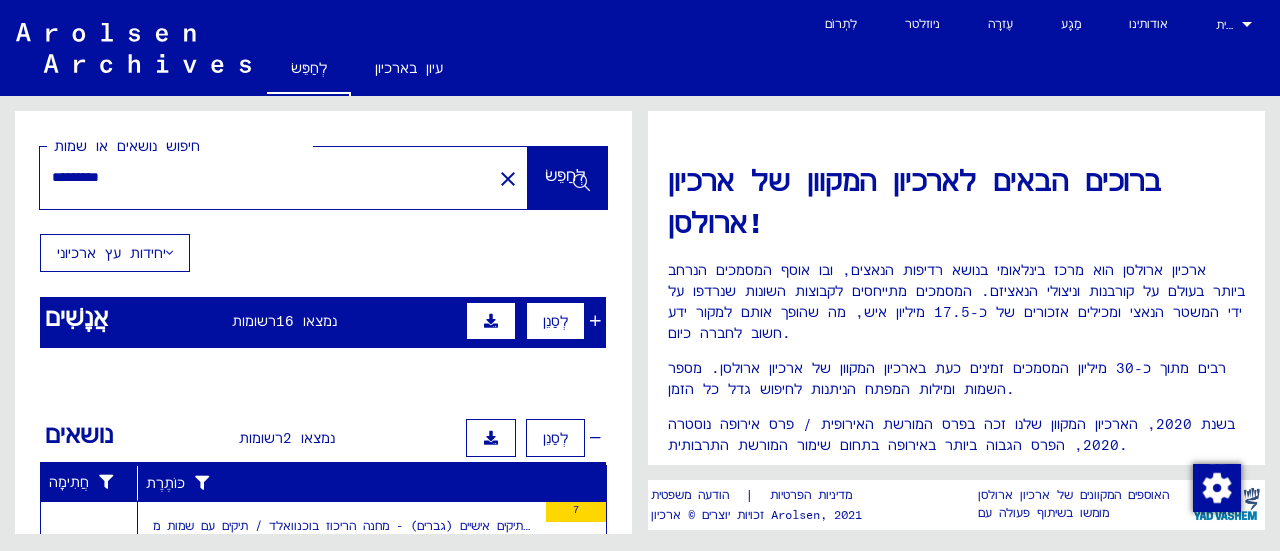 click on "אֲנָשִׁים נמצאו 16  רשומות לְסַנֵן" at bounding box center (323, 322) 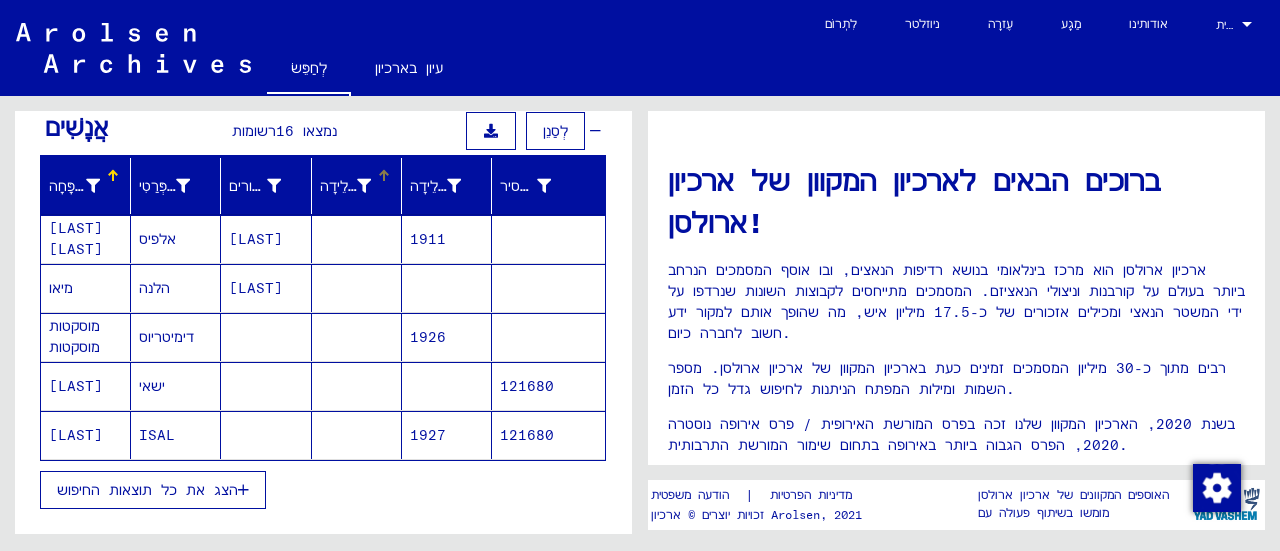 scroll, scrollTop: 200, scrollLeft: 0, axis: vertical 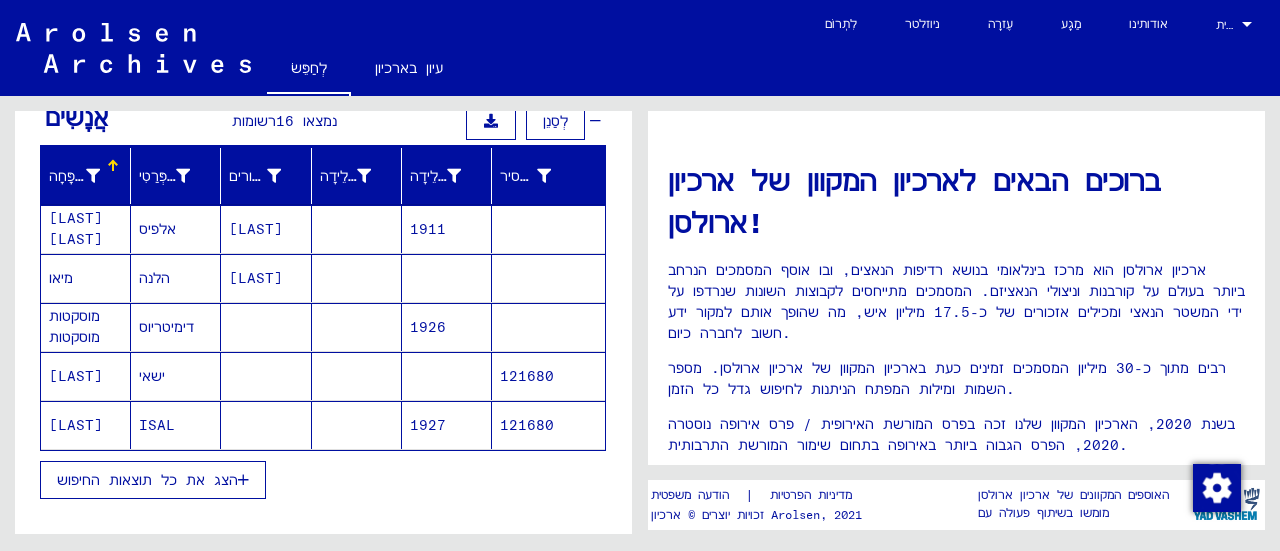 click on "הצג את כל תוצאות החיפוש" at bounding box center [147, 480] 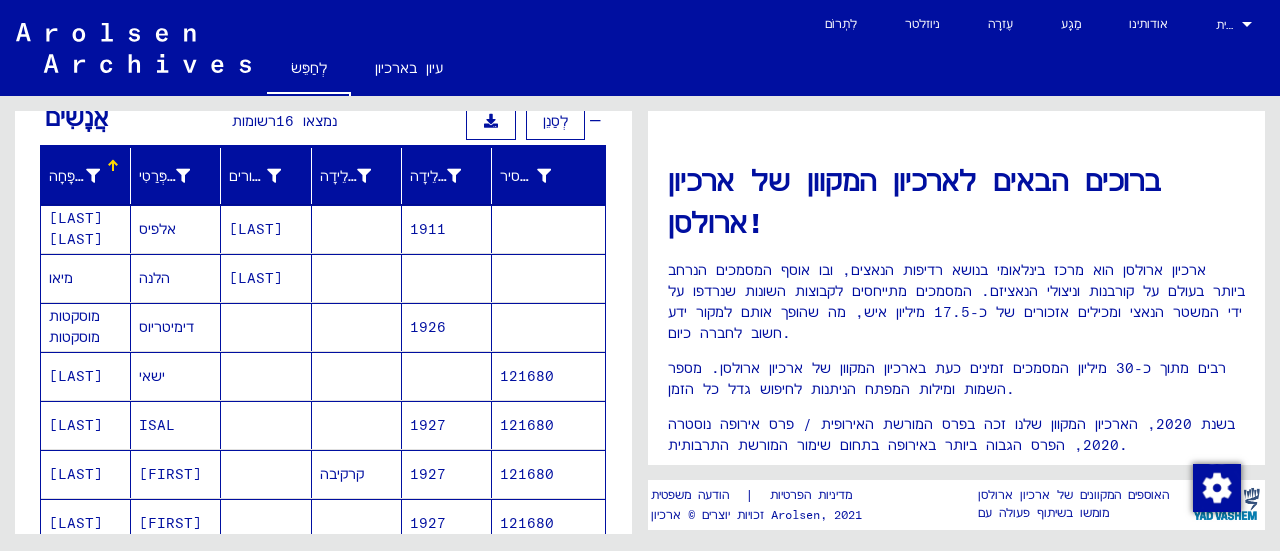 click on "קרקיבה" 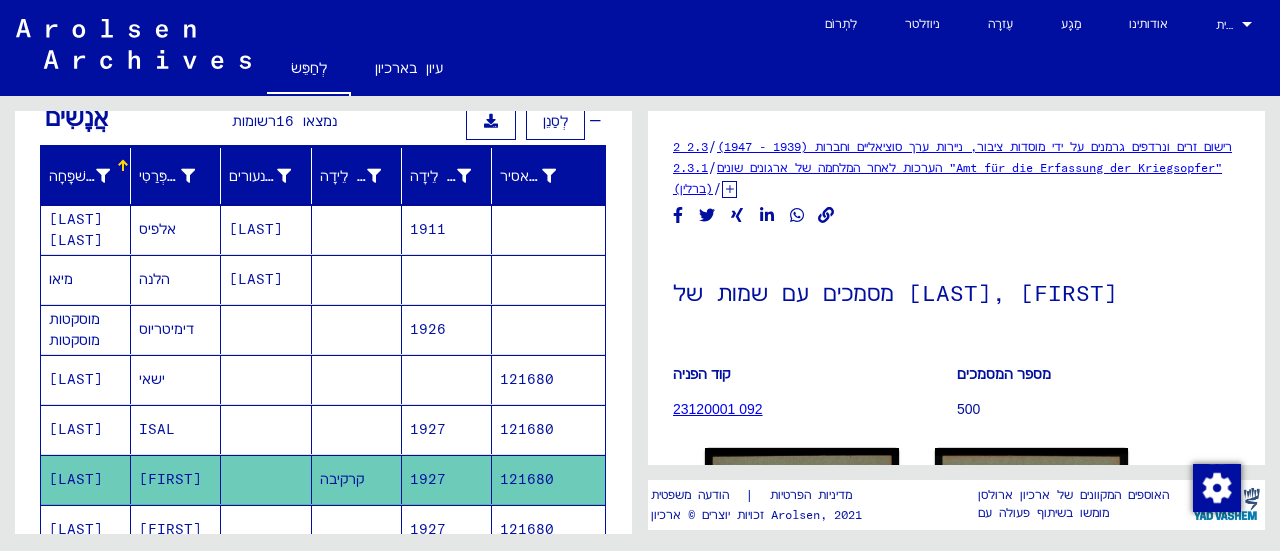 scroll, scrollTop: 100, scrollLeft: 0, axis: vertical 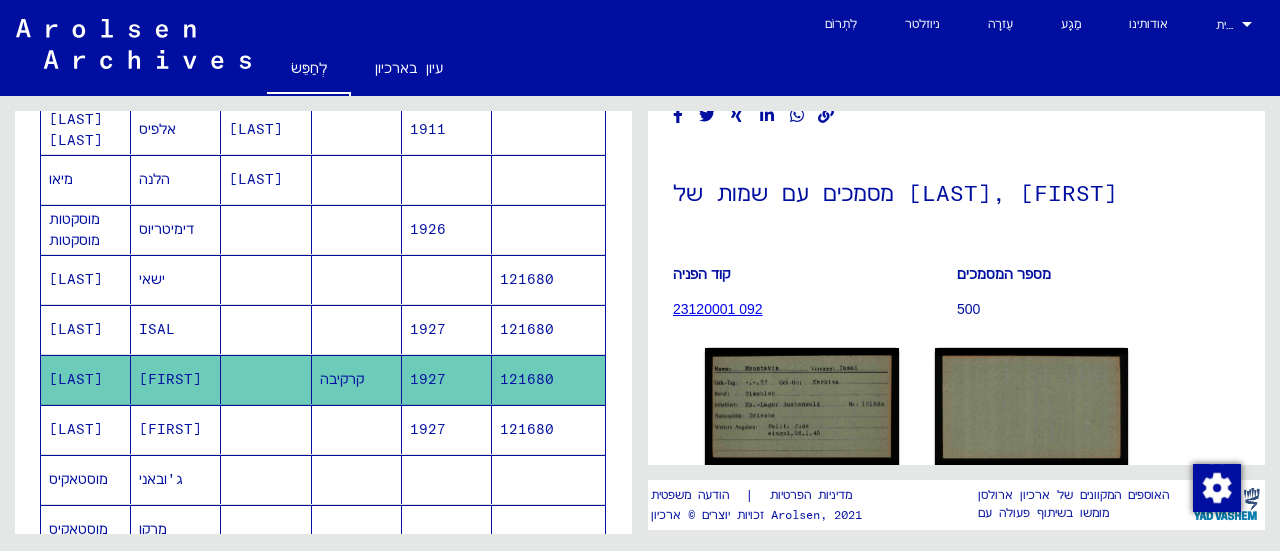 click on "[FIRST]" at bounding box center (176, 479) 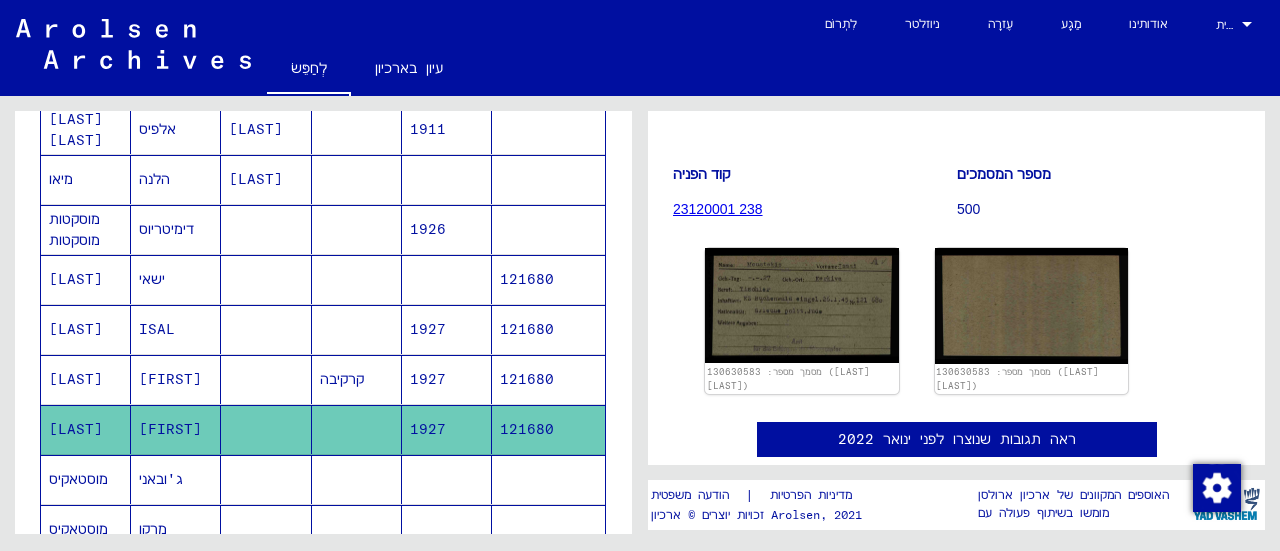scroll, scrollTop: 286, scrollLeft: 0, axis: vertical 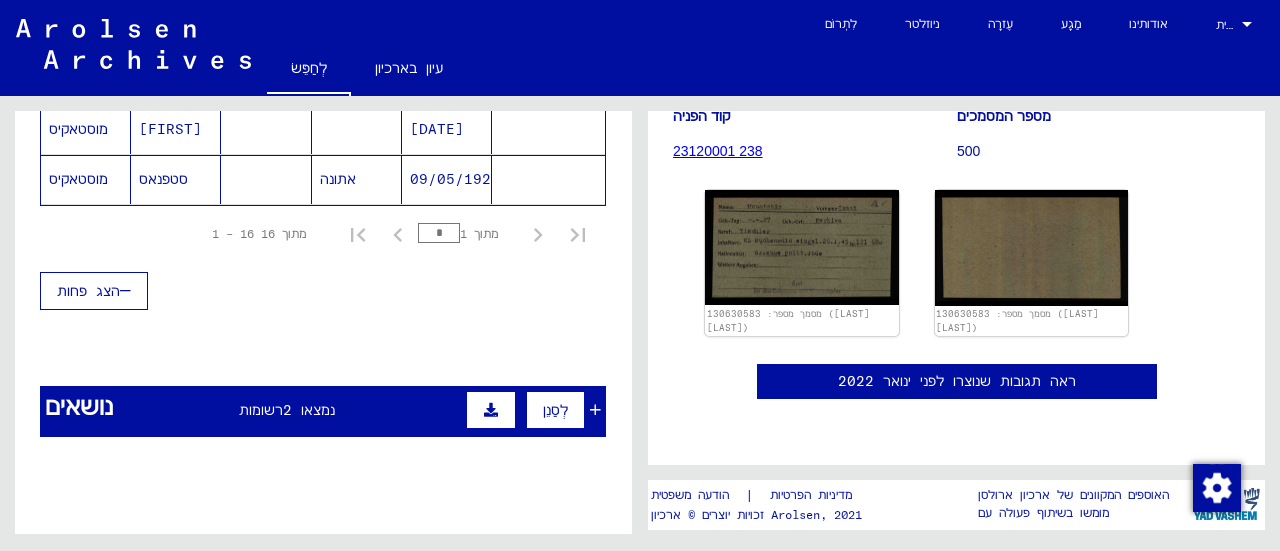 click on "רשומות" at bounding box center (261, 410) 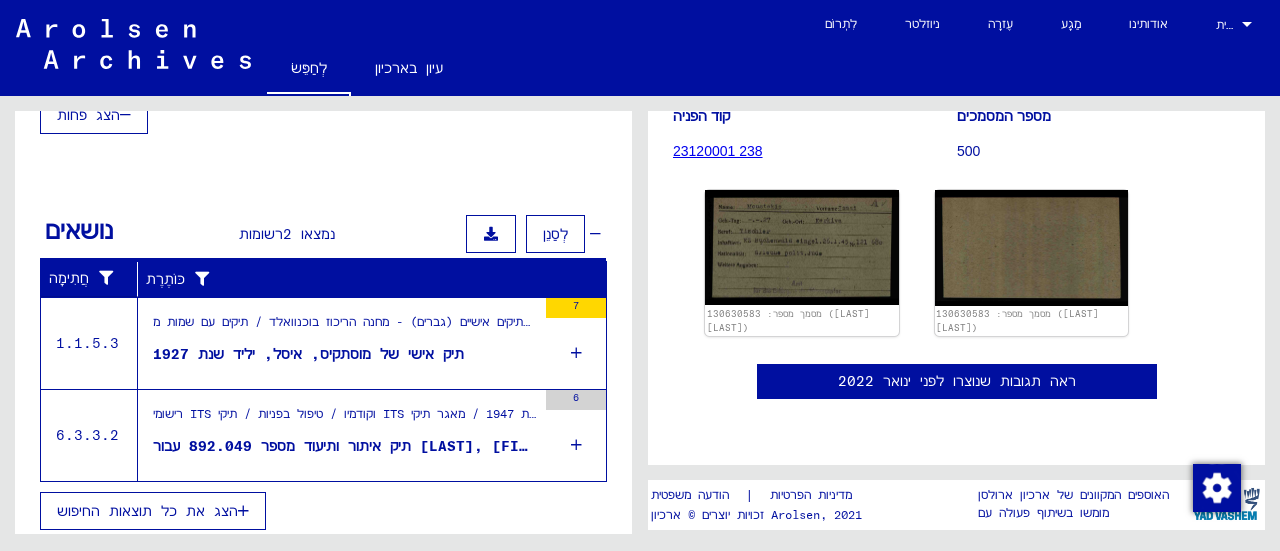 scroll, scrollTop: 1182, scrollLeft: 0, axis: vertical 